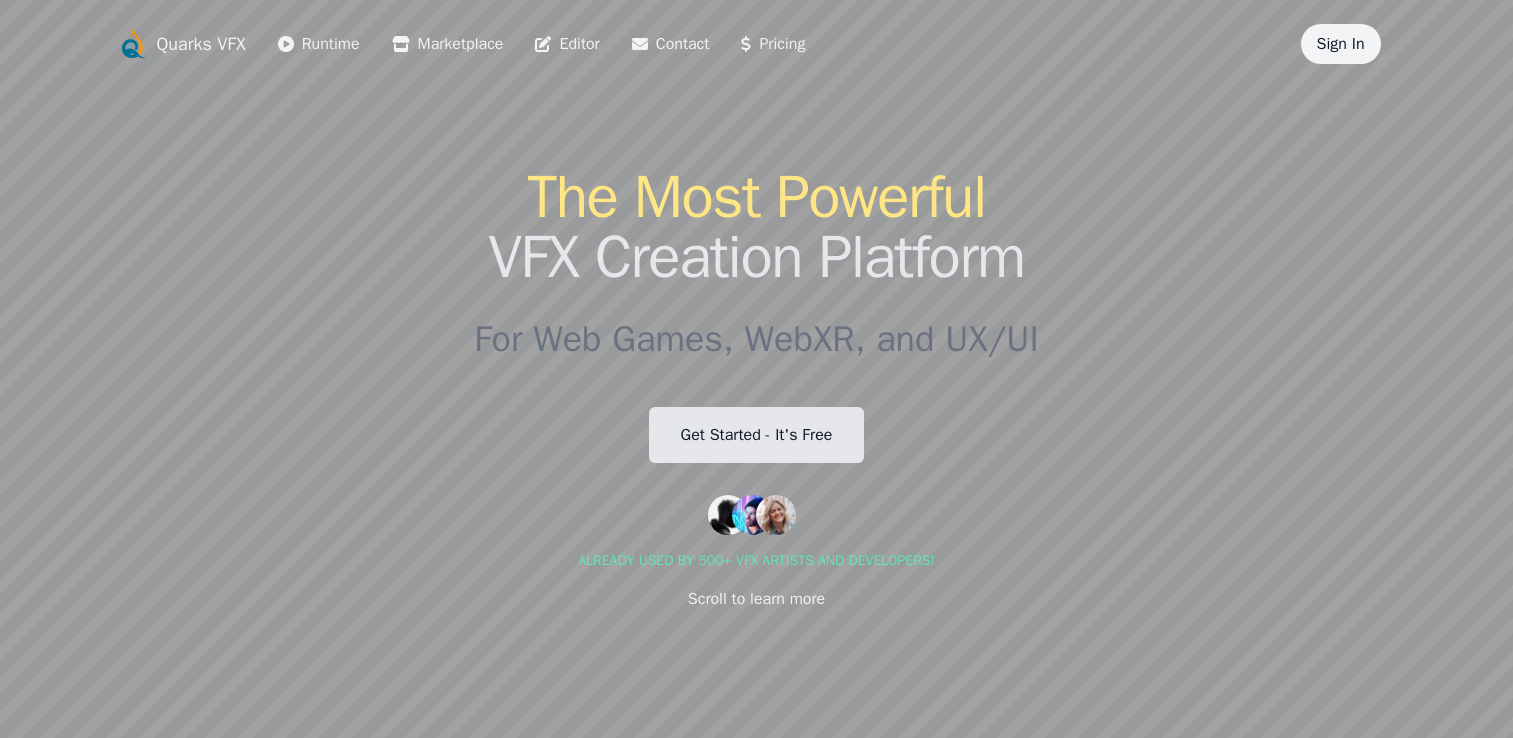 scroll, scrollTop: 0, scrollLeft: 0, axis: both 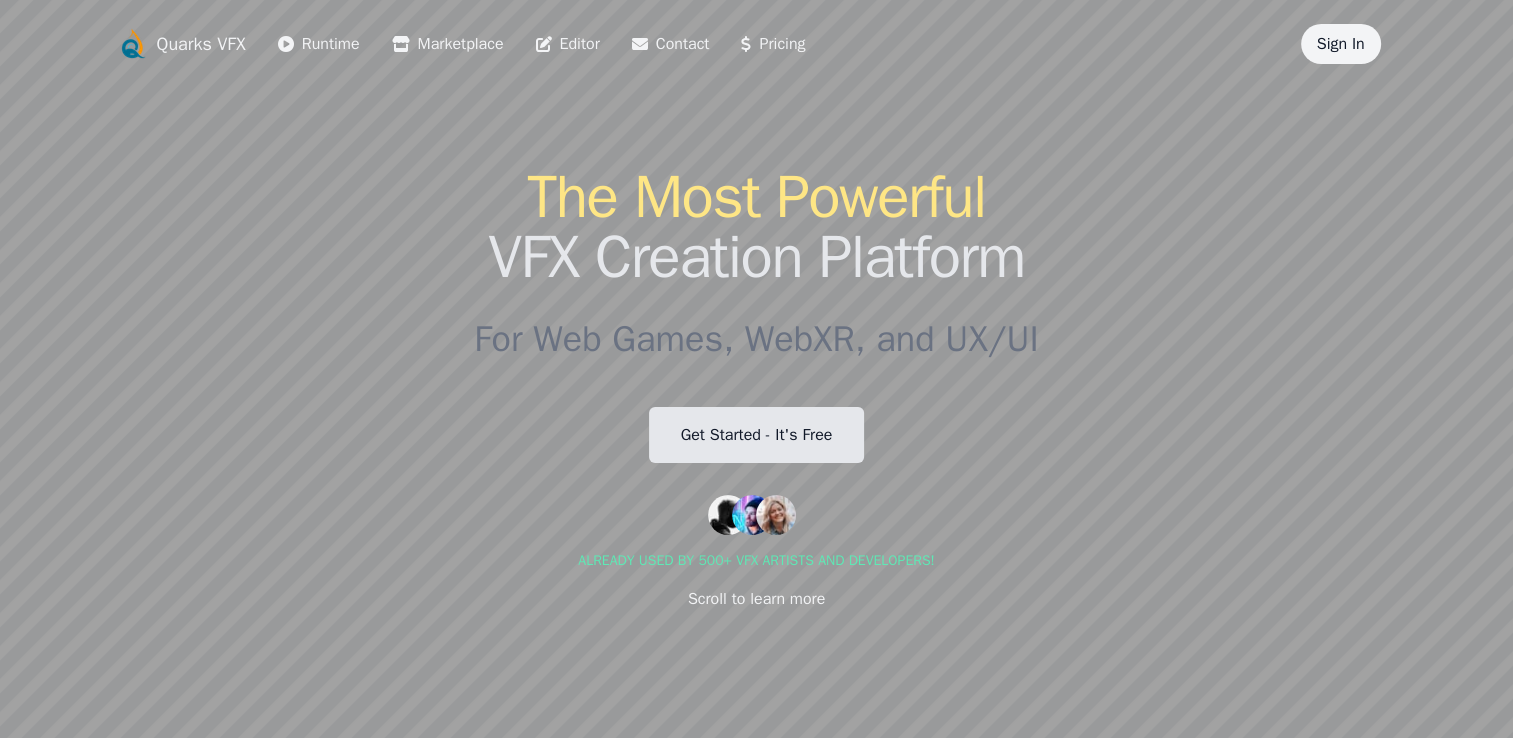 drag, startPoint x: 0, startPoint y: 0, endPoint x: 787, endPoint y: 433, distance: 898.25275 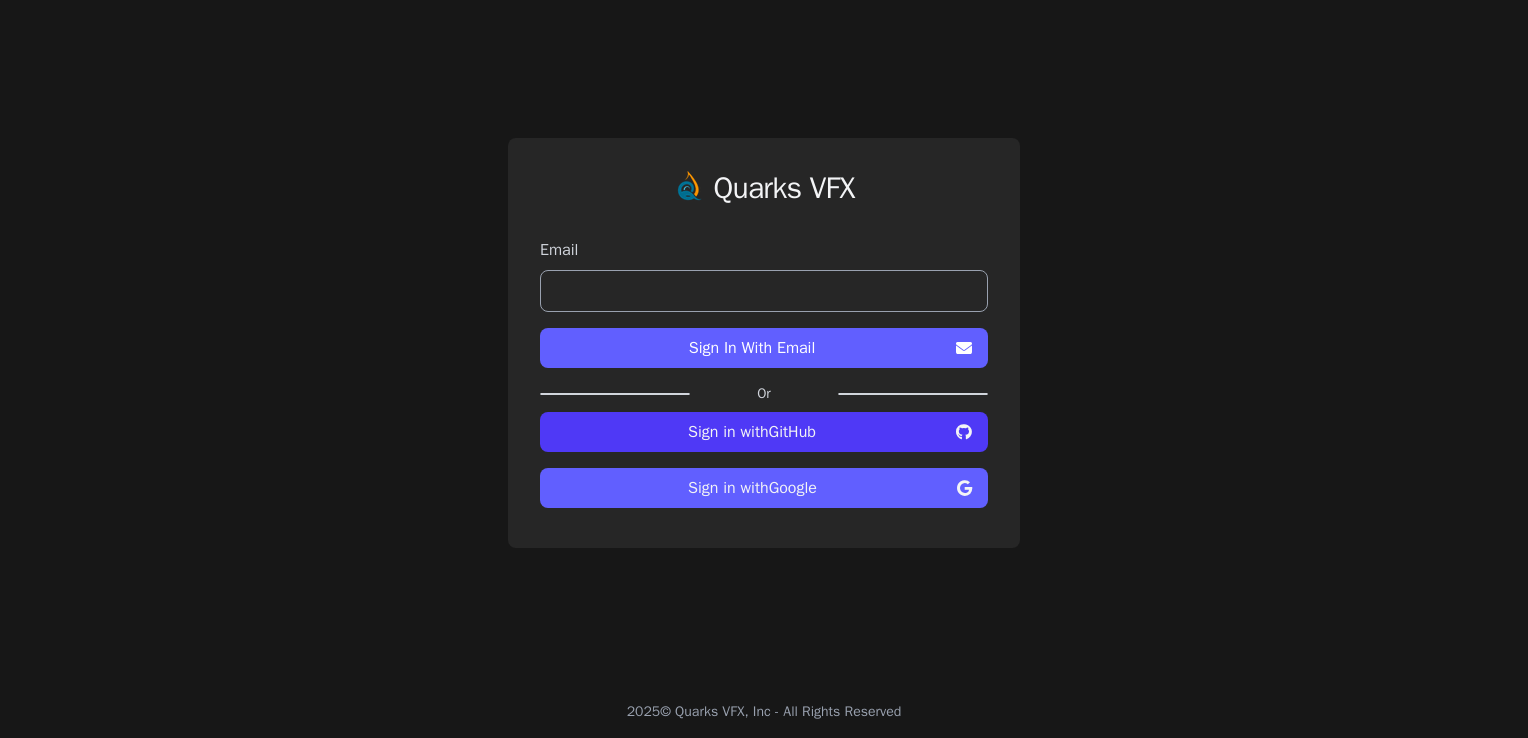 scroll, scrollTop: 0, scrollLeft: 0, axis: both 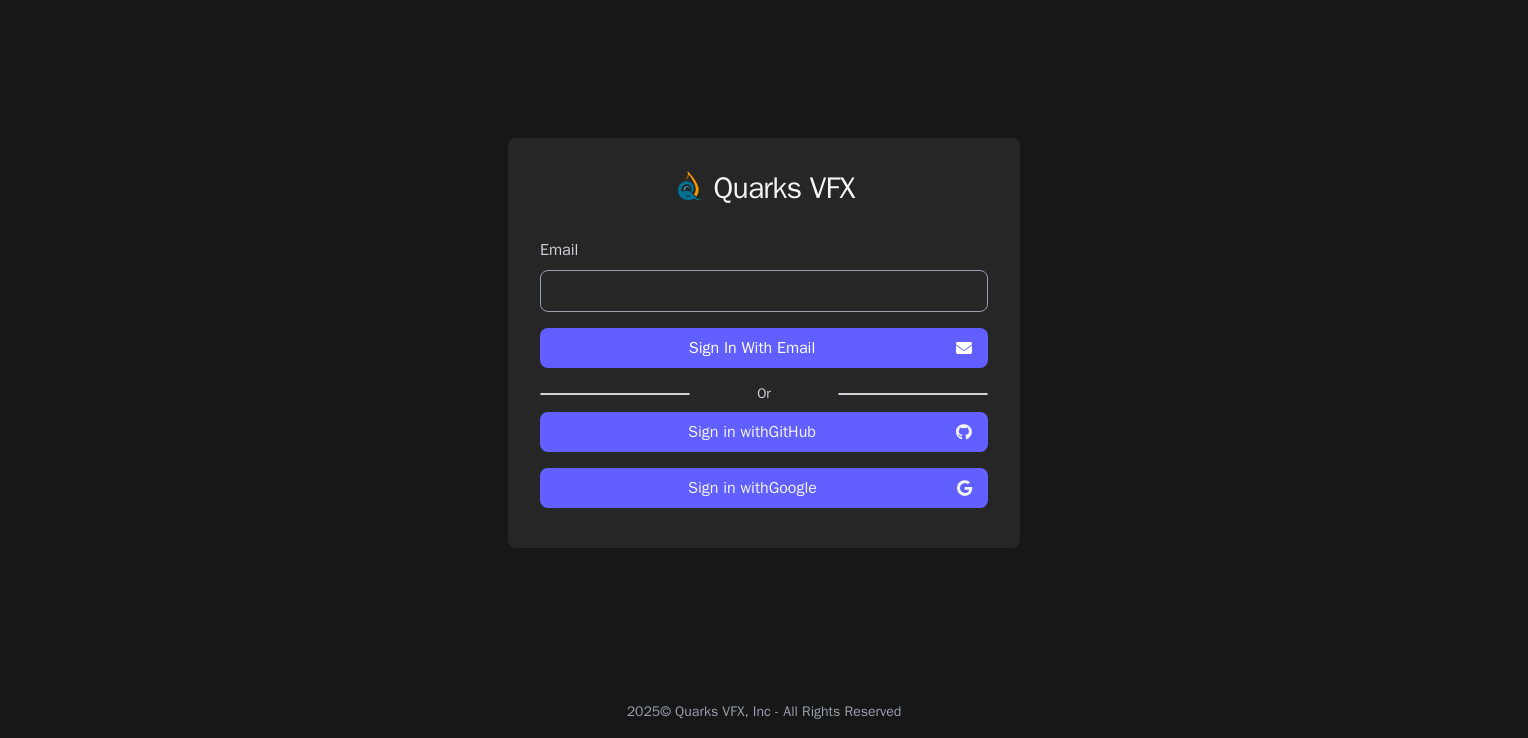 click on "Sign in with  Google" at bounding box center (752, 432) 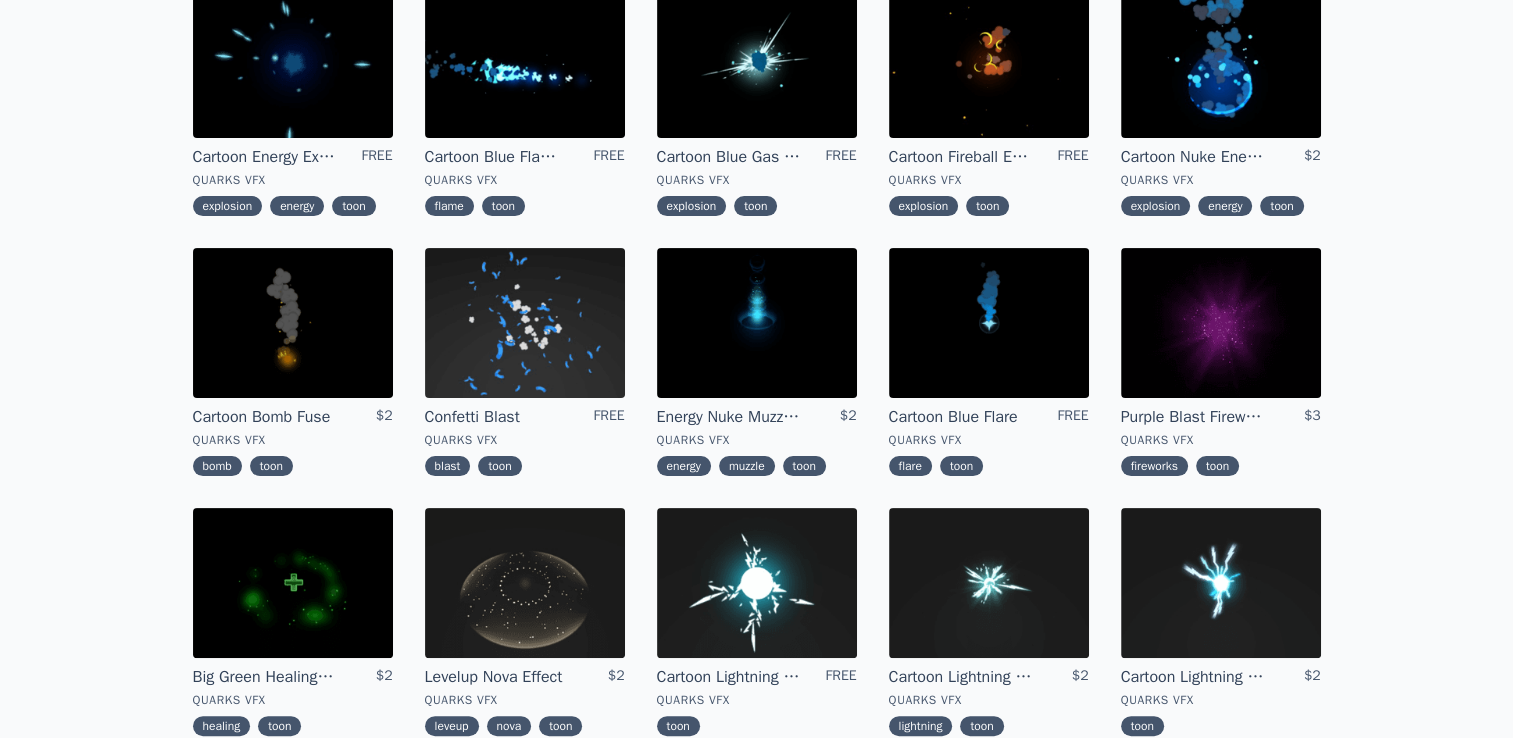 scroll, scrollTop: 500, scrollLeft: 0, axis: vertical 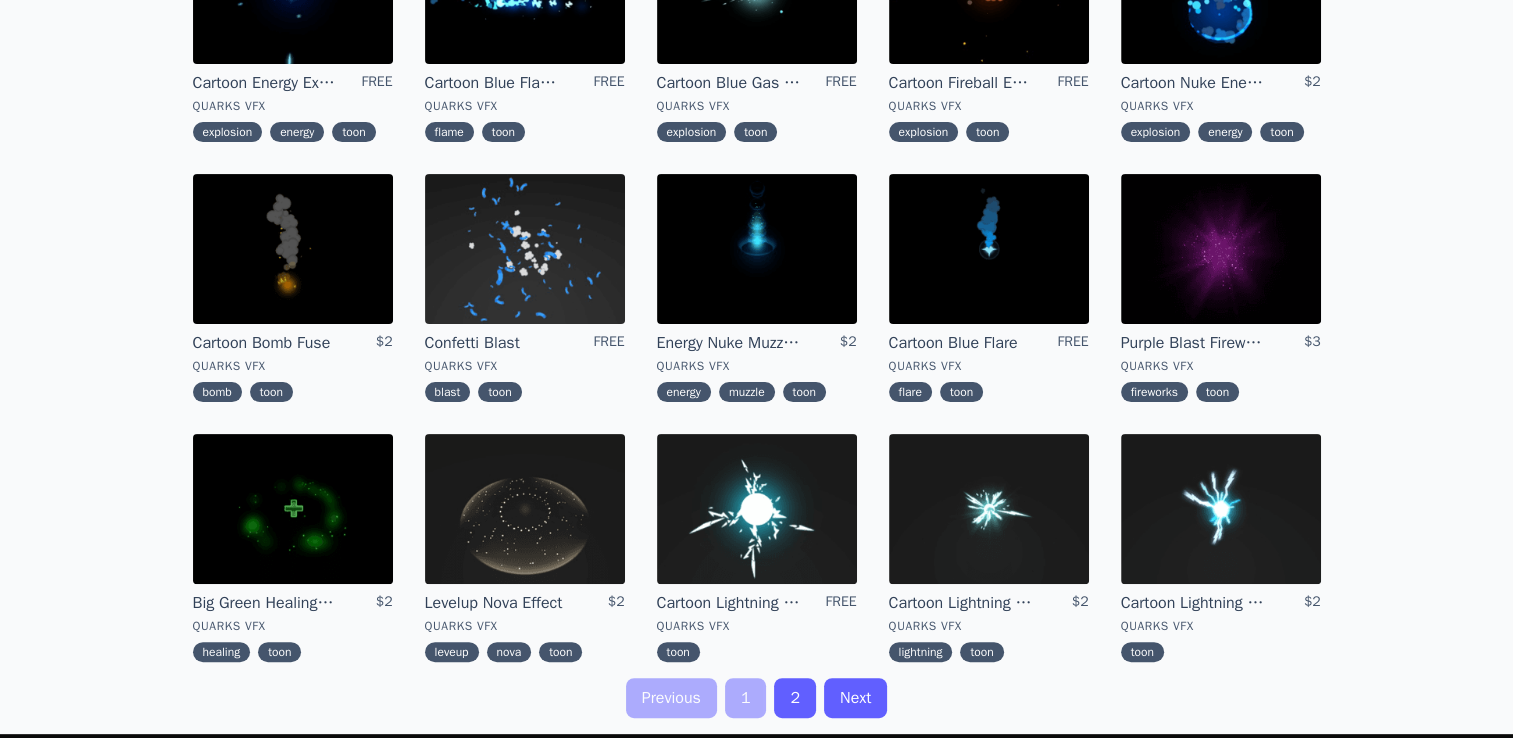 click at bounding box center (1221, 249) 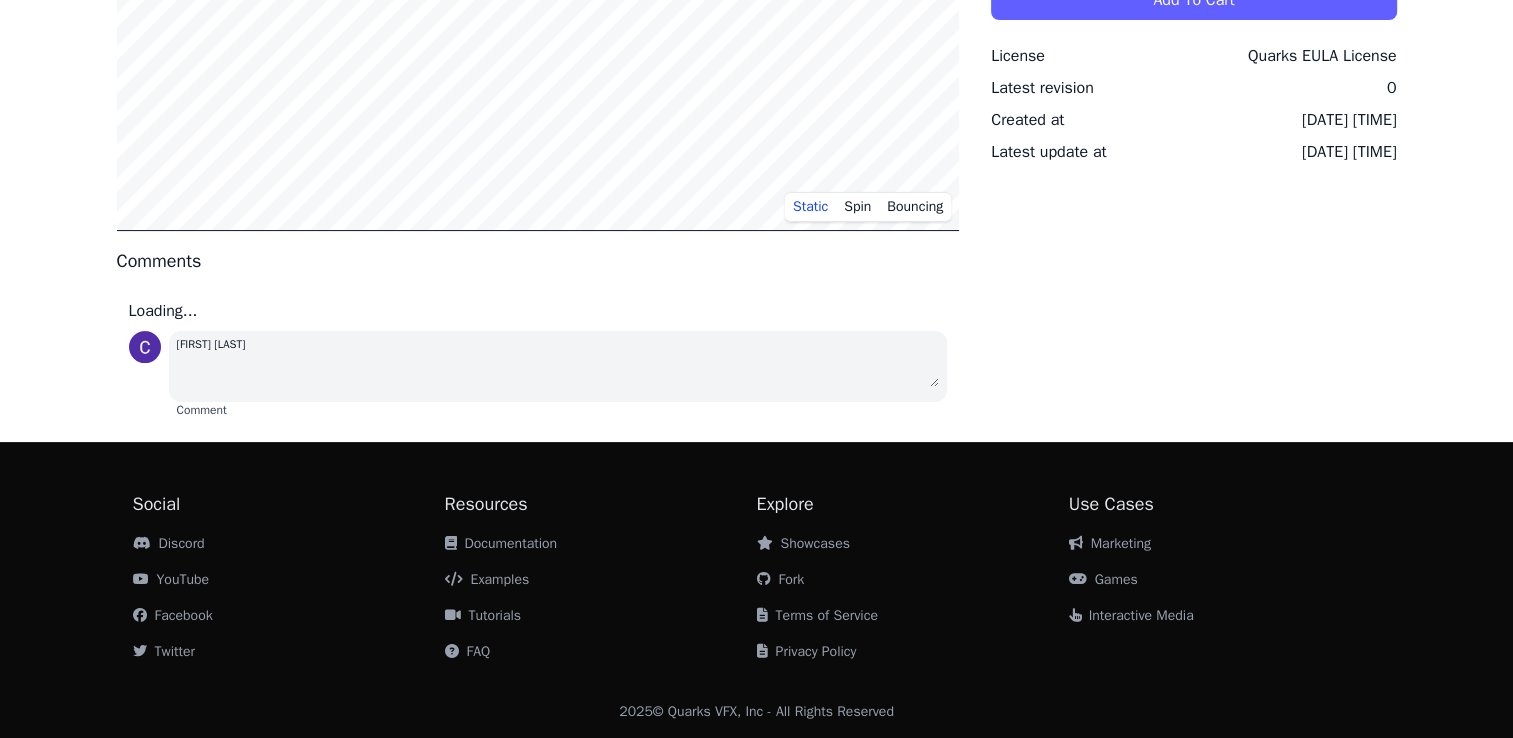 scroll, scrollTop: 0, scrollLeft: 0, axis: both 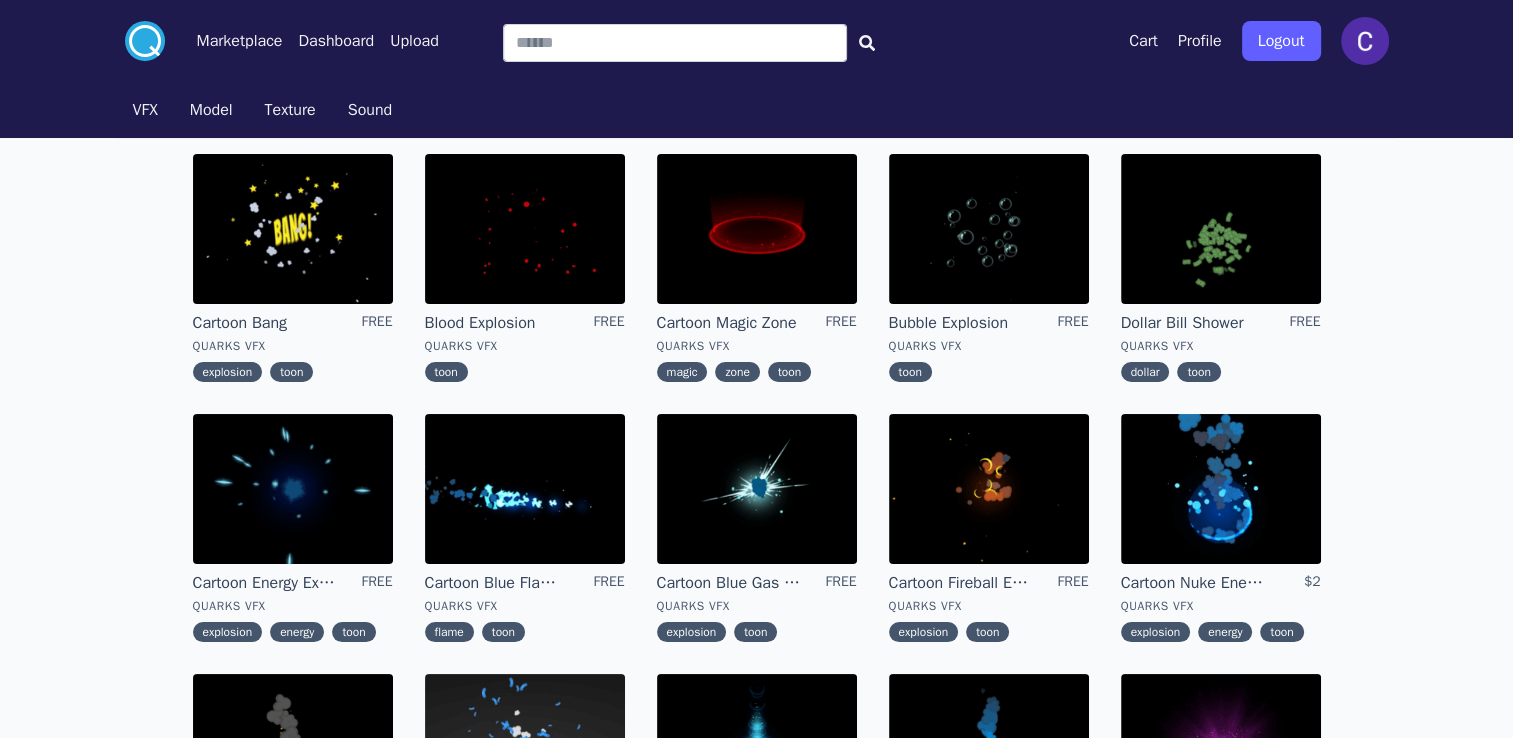click on "VFX" at bounding box center [145, 110] 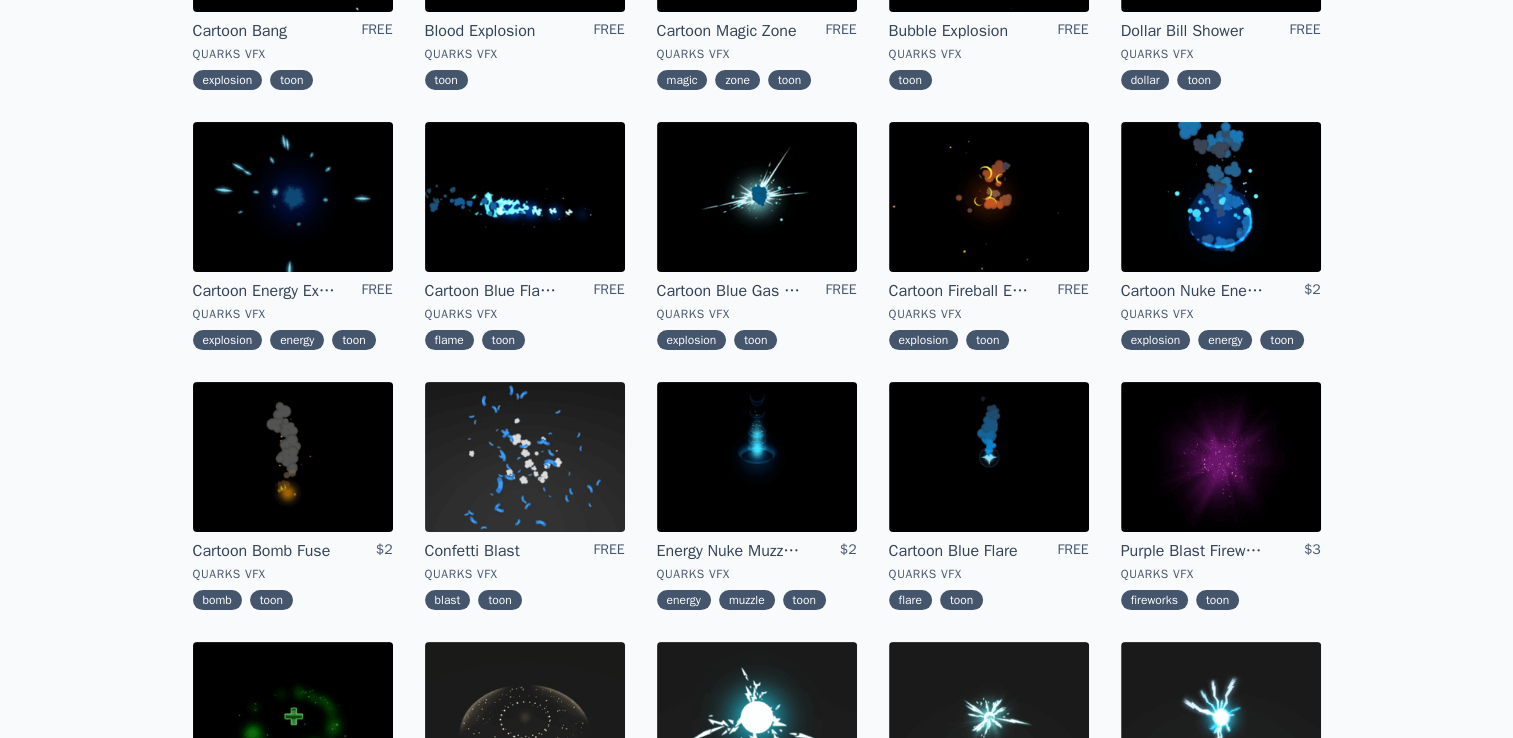 scroll, scrollTop: 300, scrollLeft: 0, axis: vertical 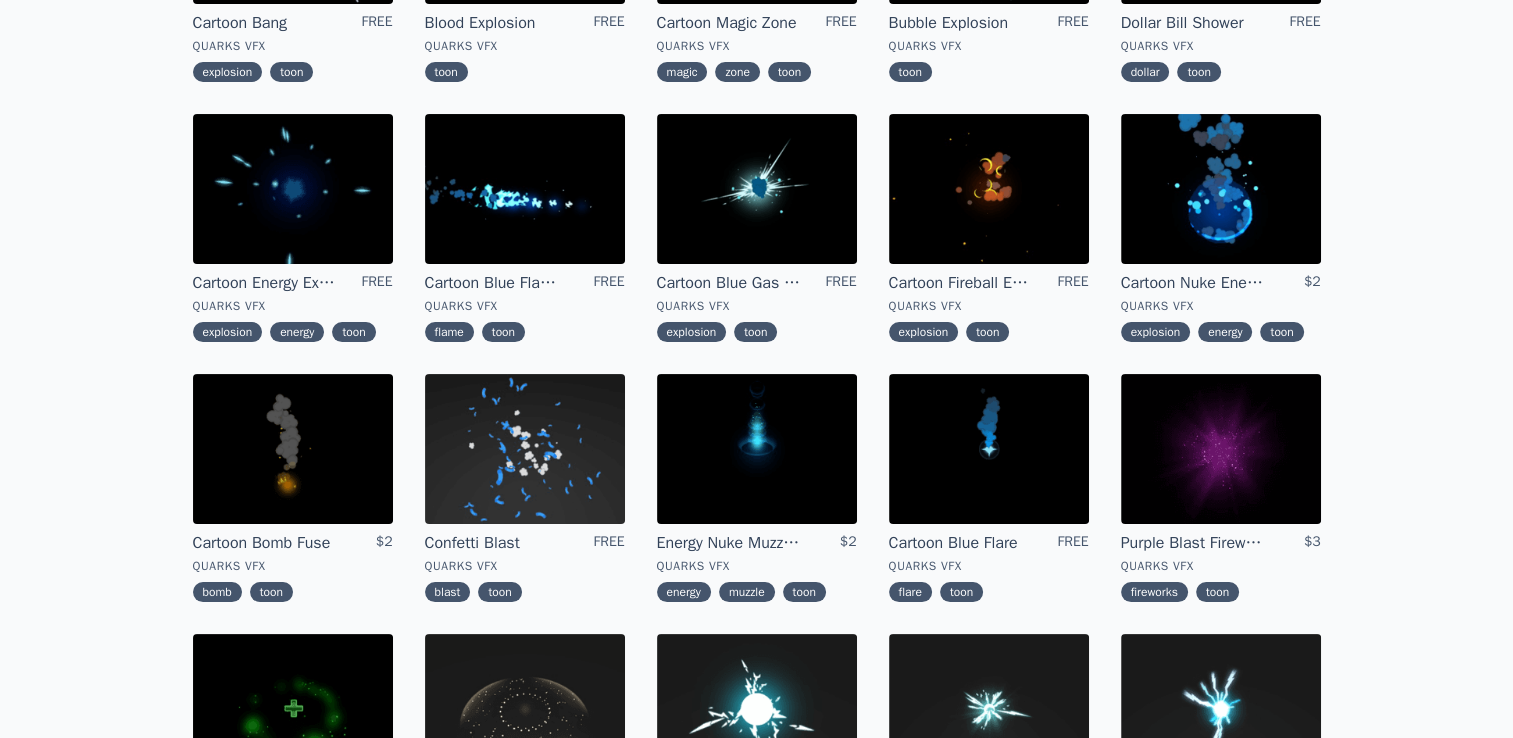 click at bounding box center (293, 189) 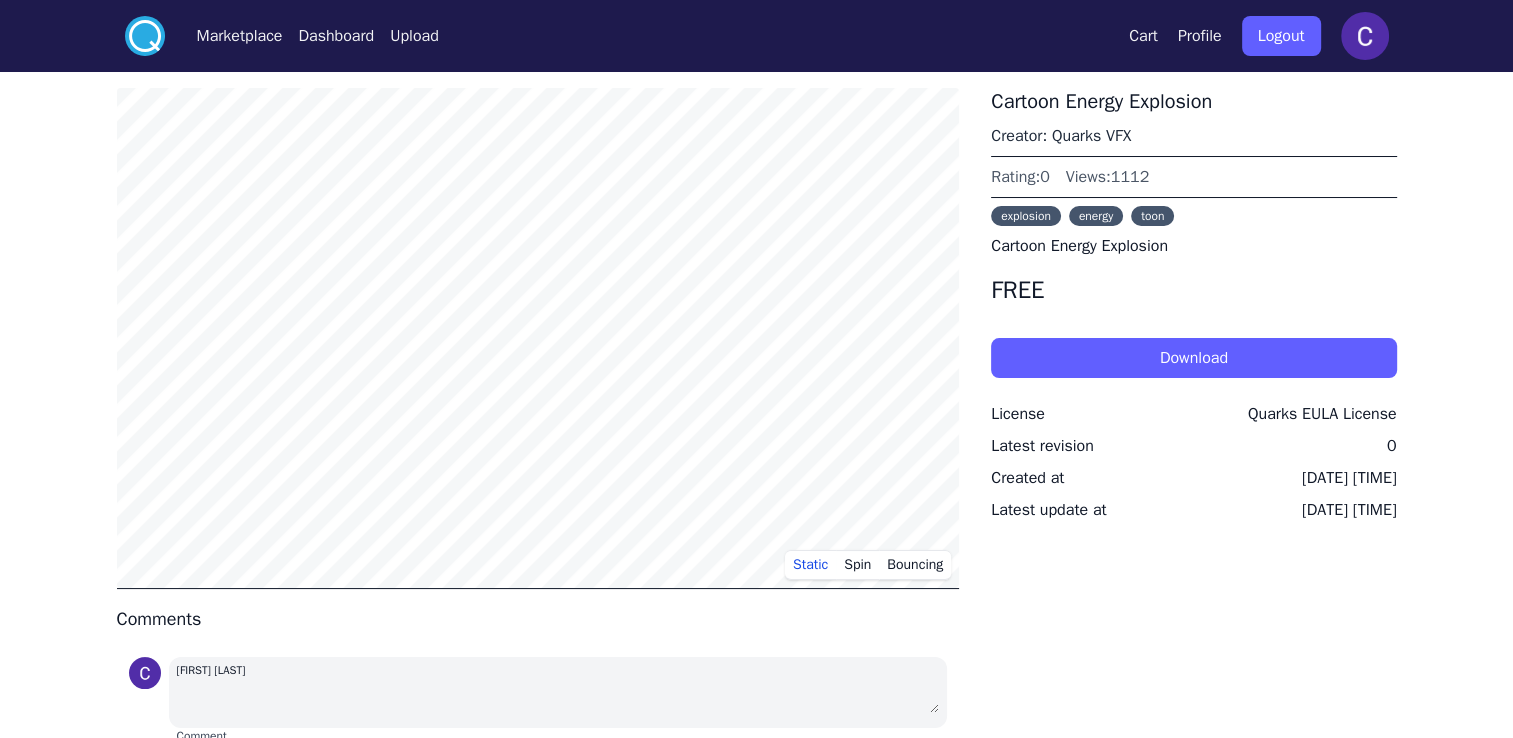 click on "Download" at bounding box center (1193, 358) 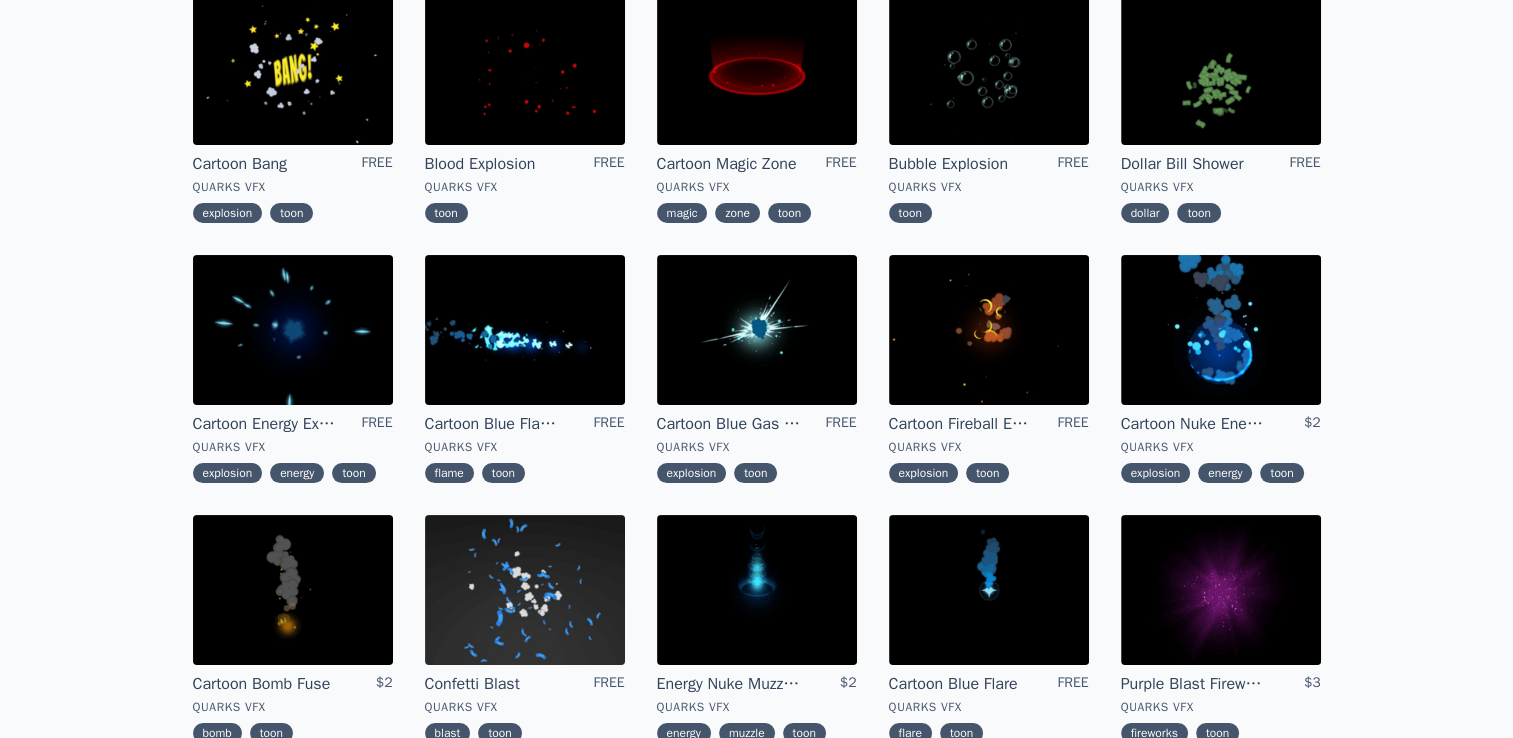 scroll, scrollTop: 200, scrollLeft: 0, axis: vertical 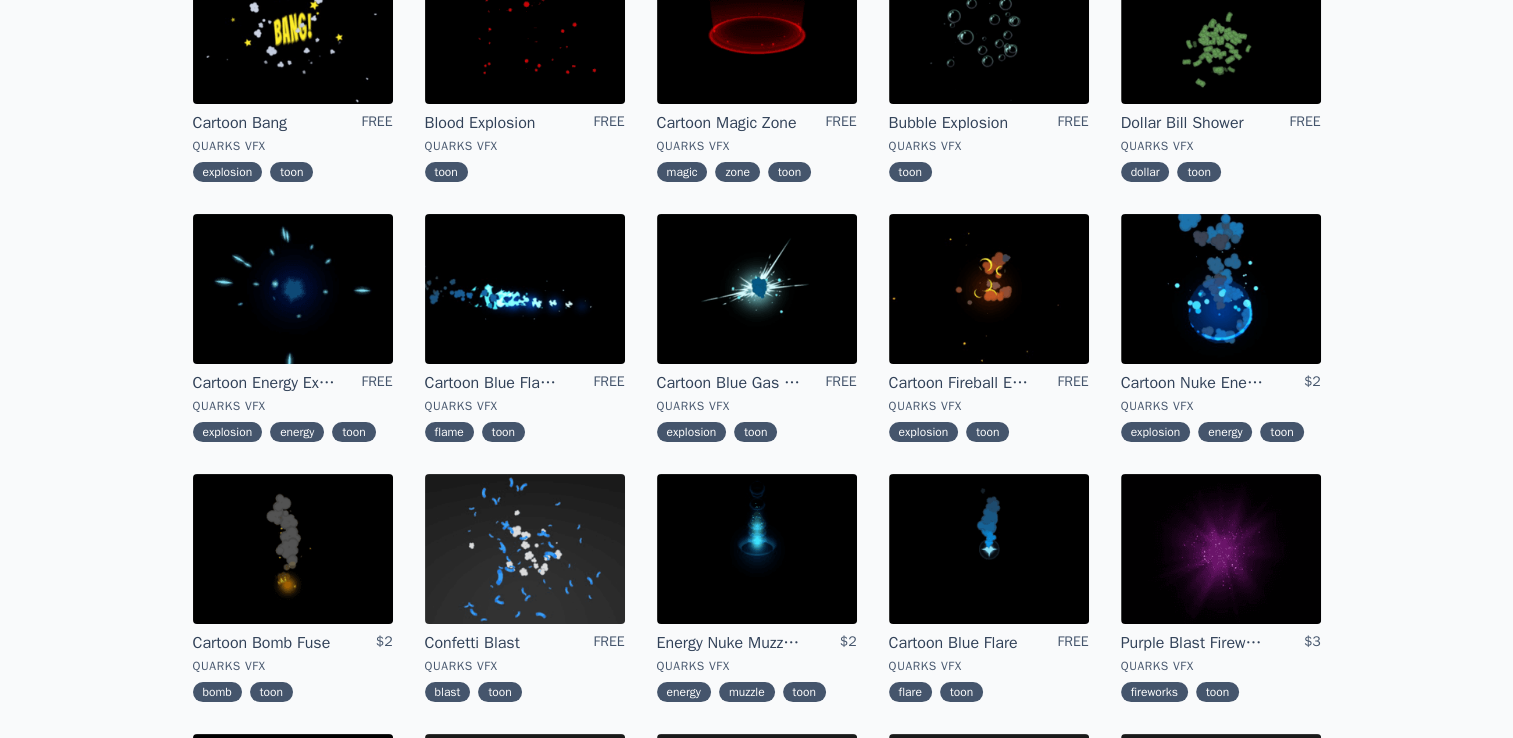 click at bounding box center [525, 289] 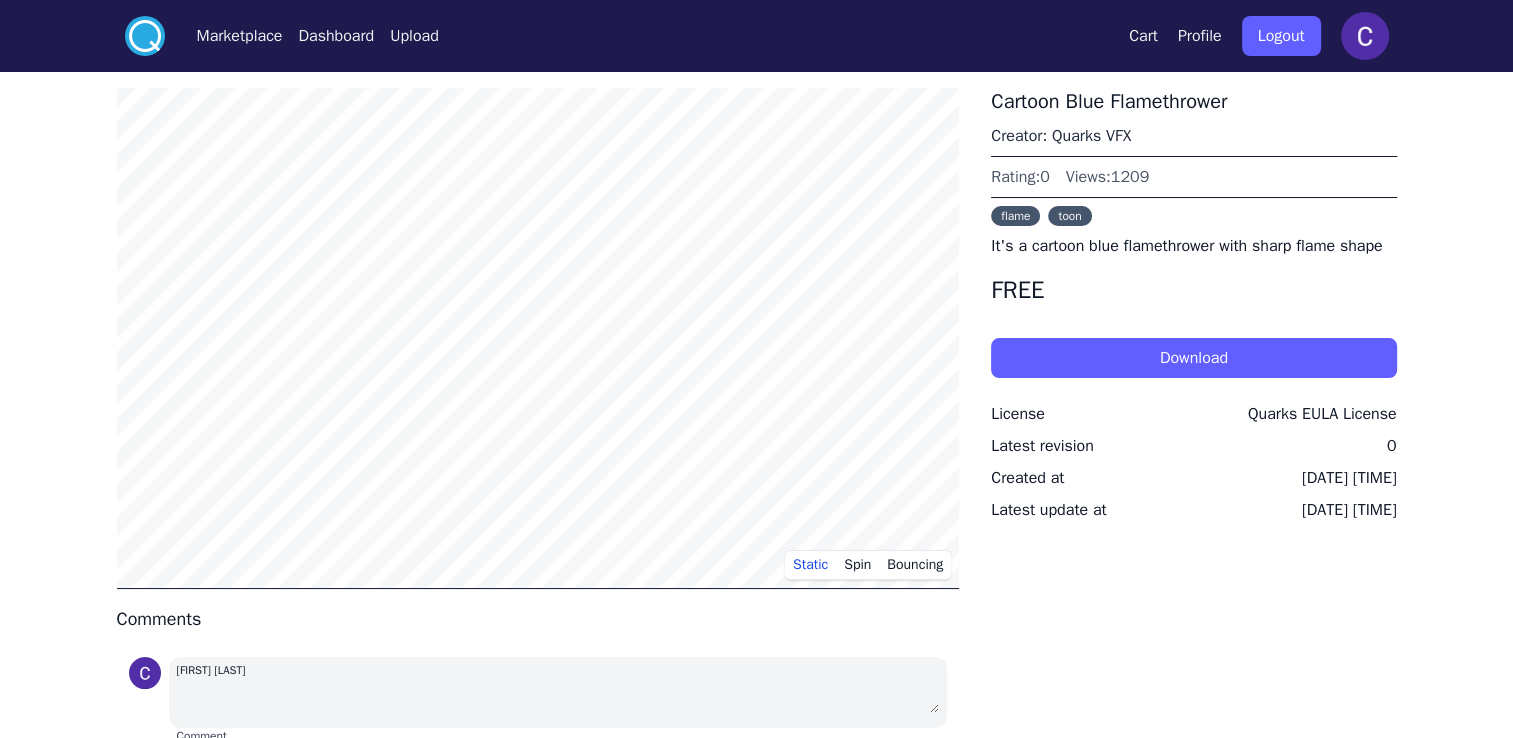 click on "Download" at bounding box center [1193, 358] 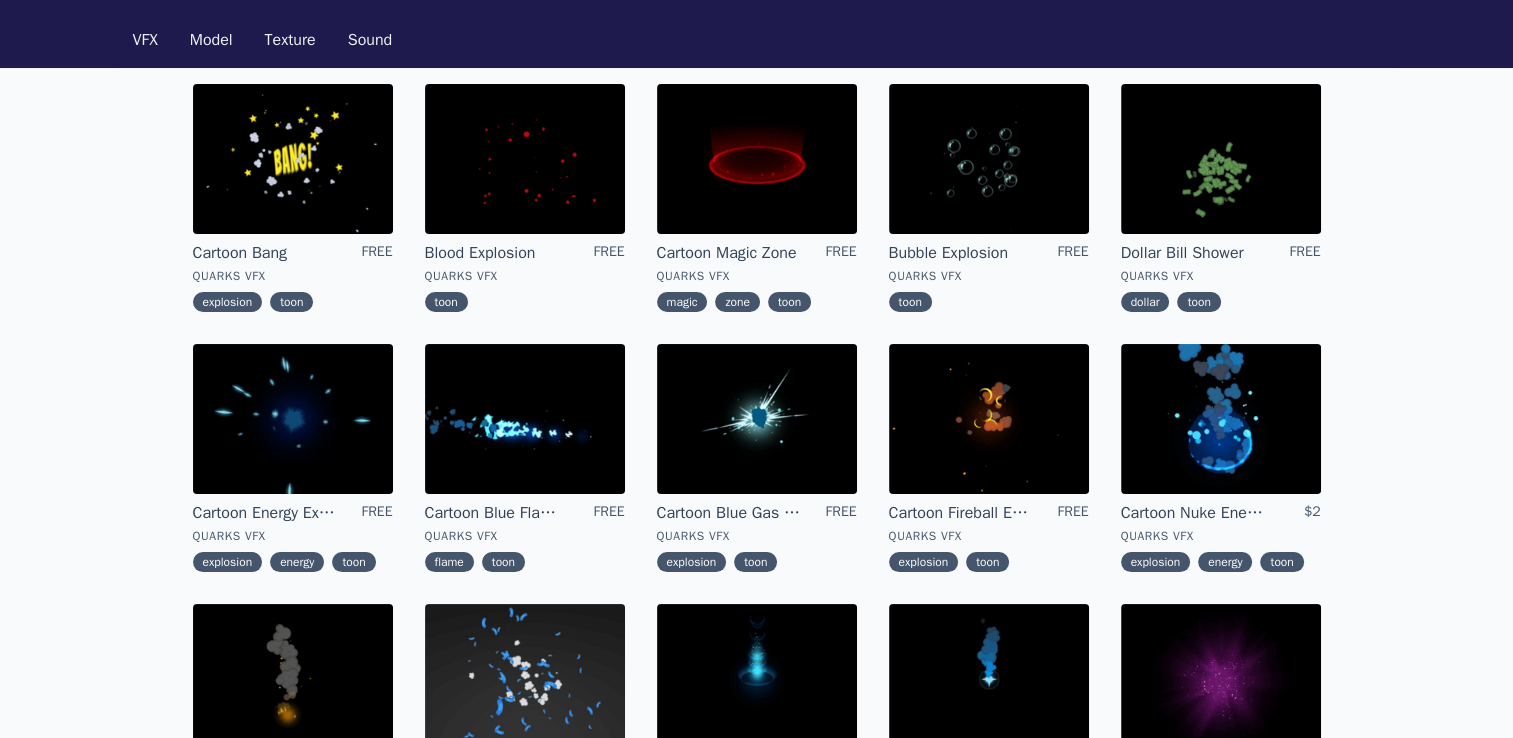 scroll, scrollTop: 300, scrollLeft: 0, axis: vertical 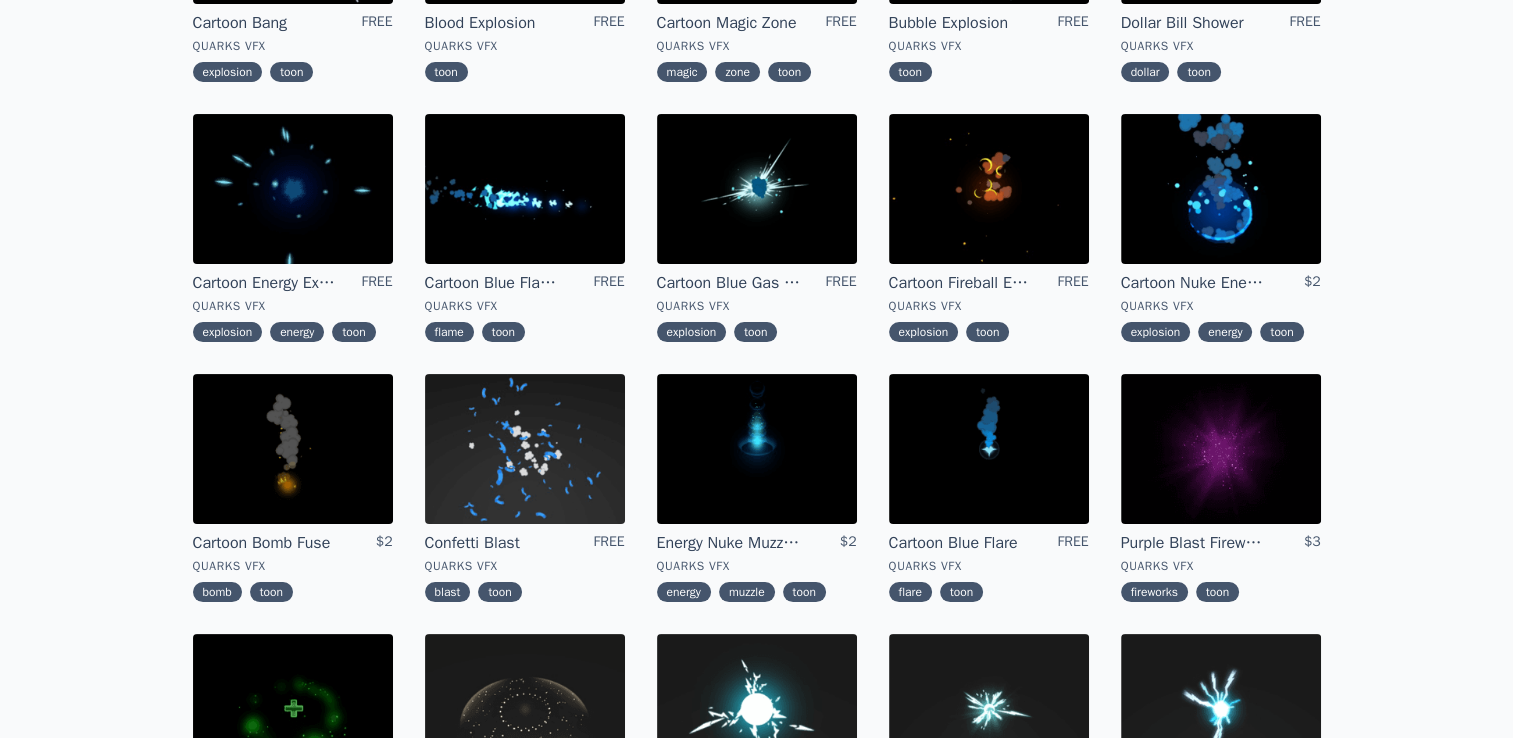 click at bounding box center [989, 189] 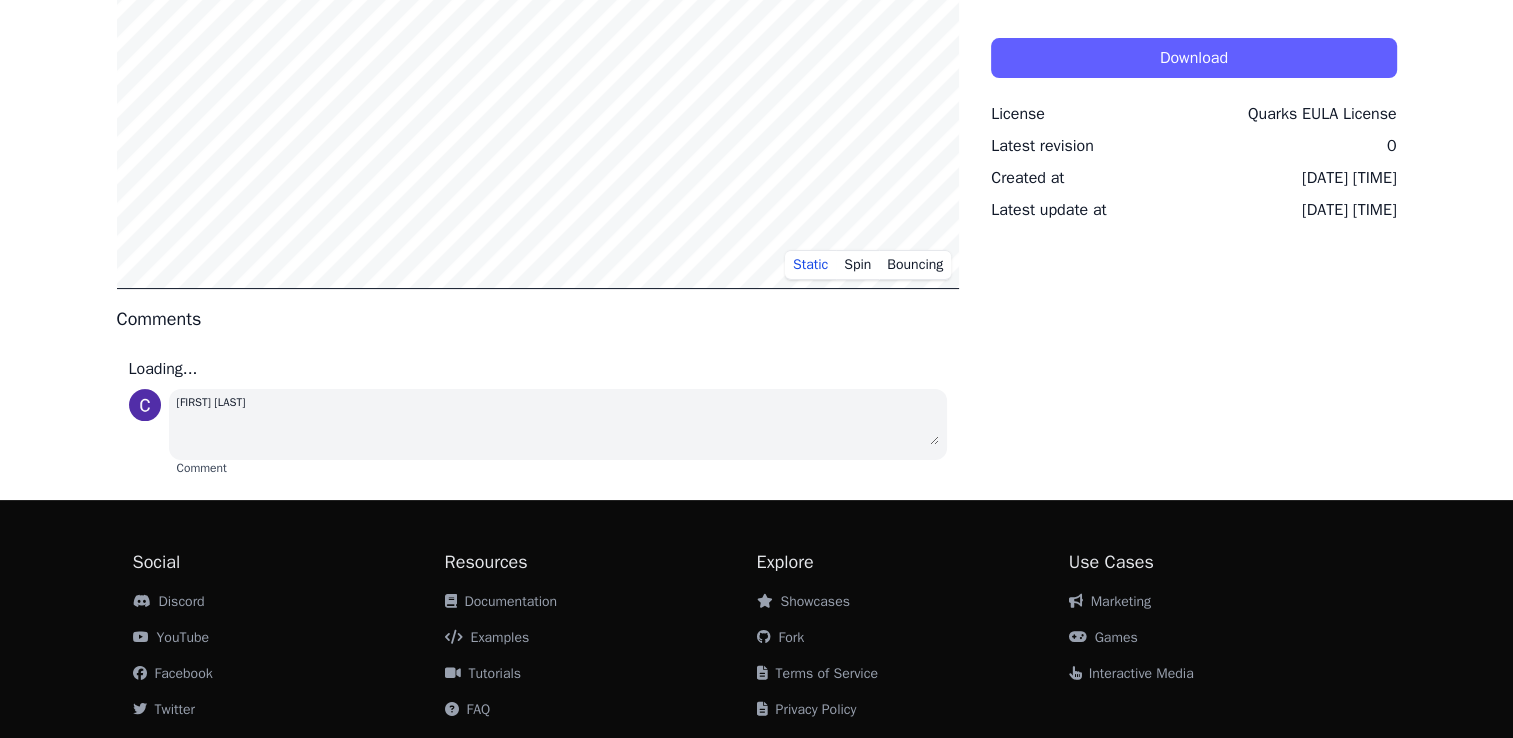 scroll, scrollTop: 0, scrollLeft: 0, axis: both 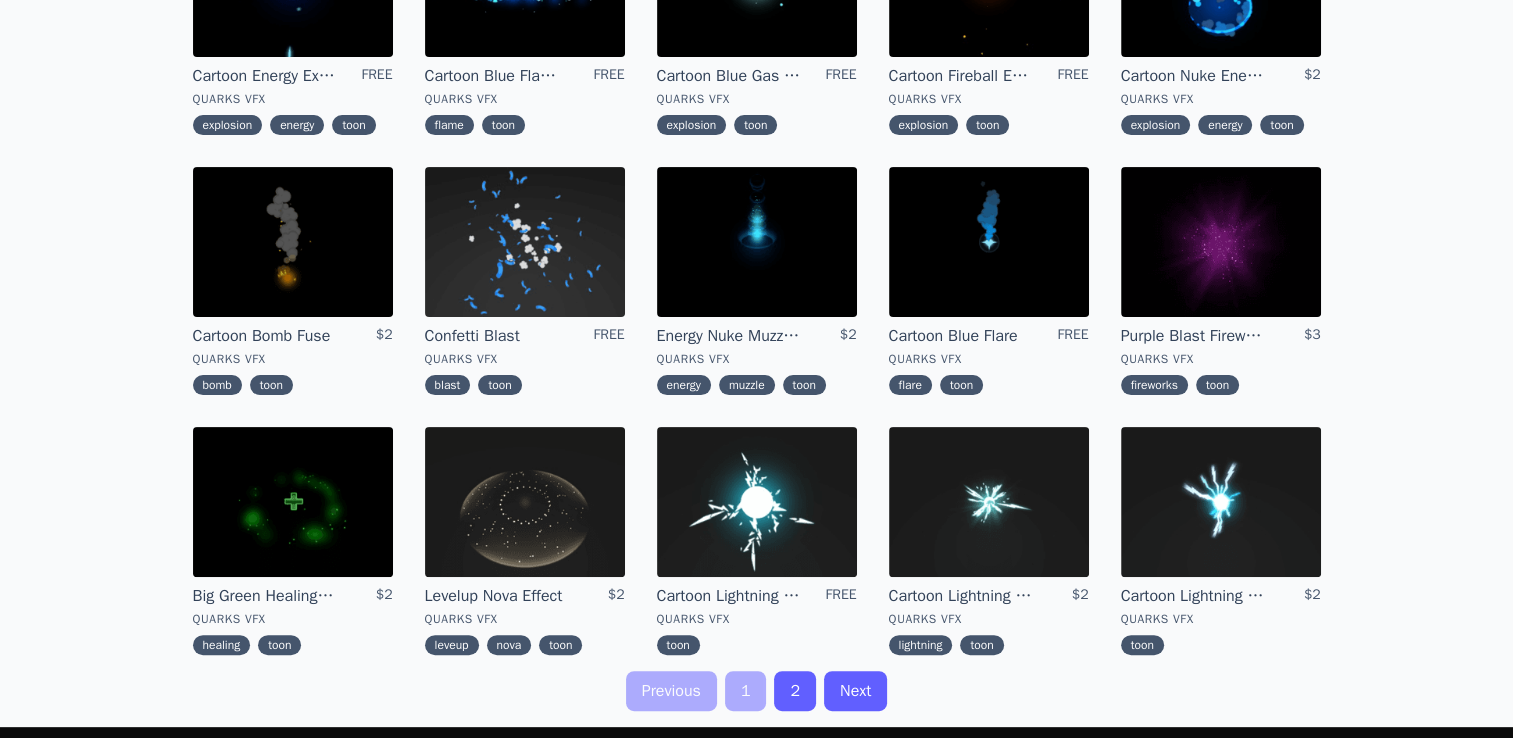 click at bounding box center (757, 502) 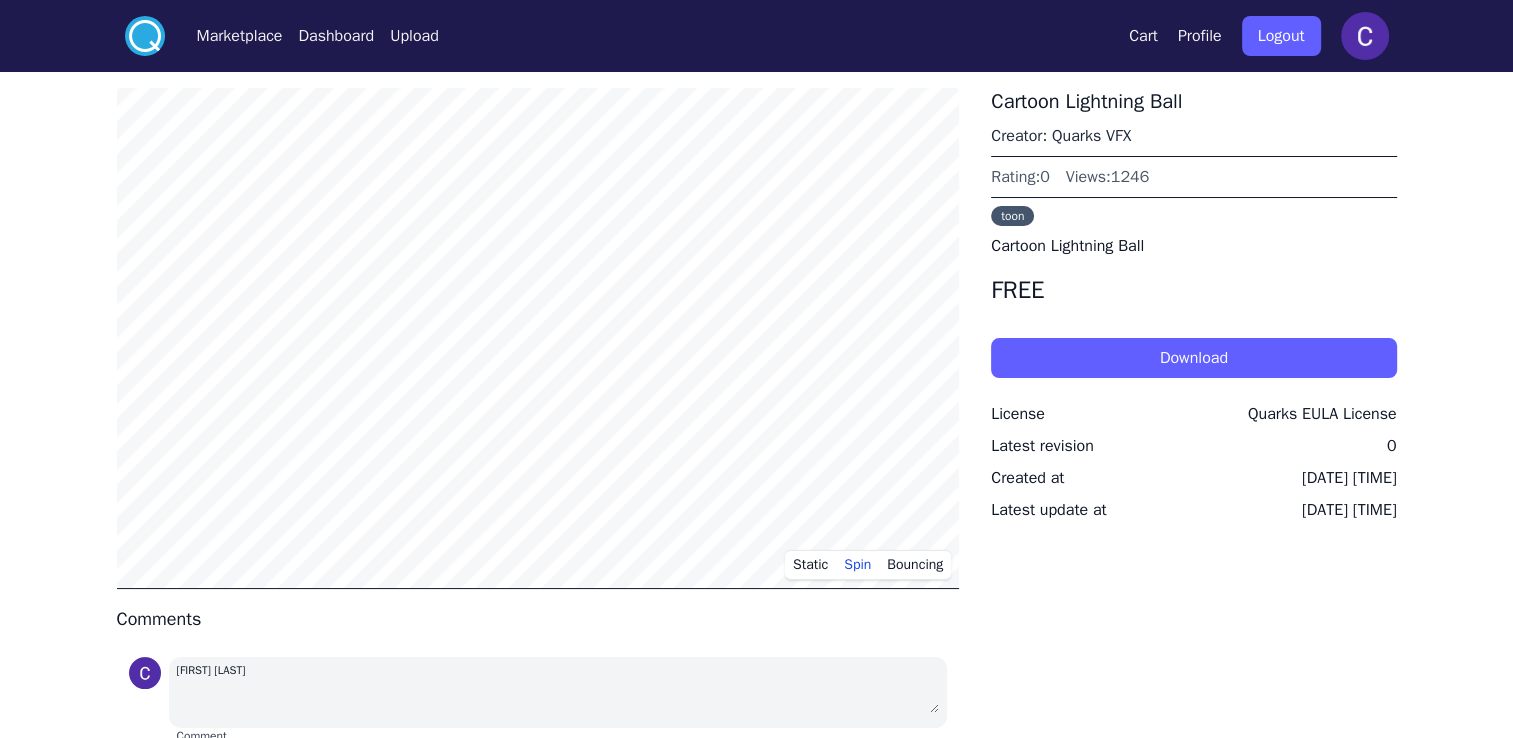 click on "Download" at bounding box center (1193, 358) 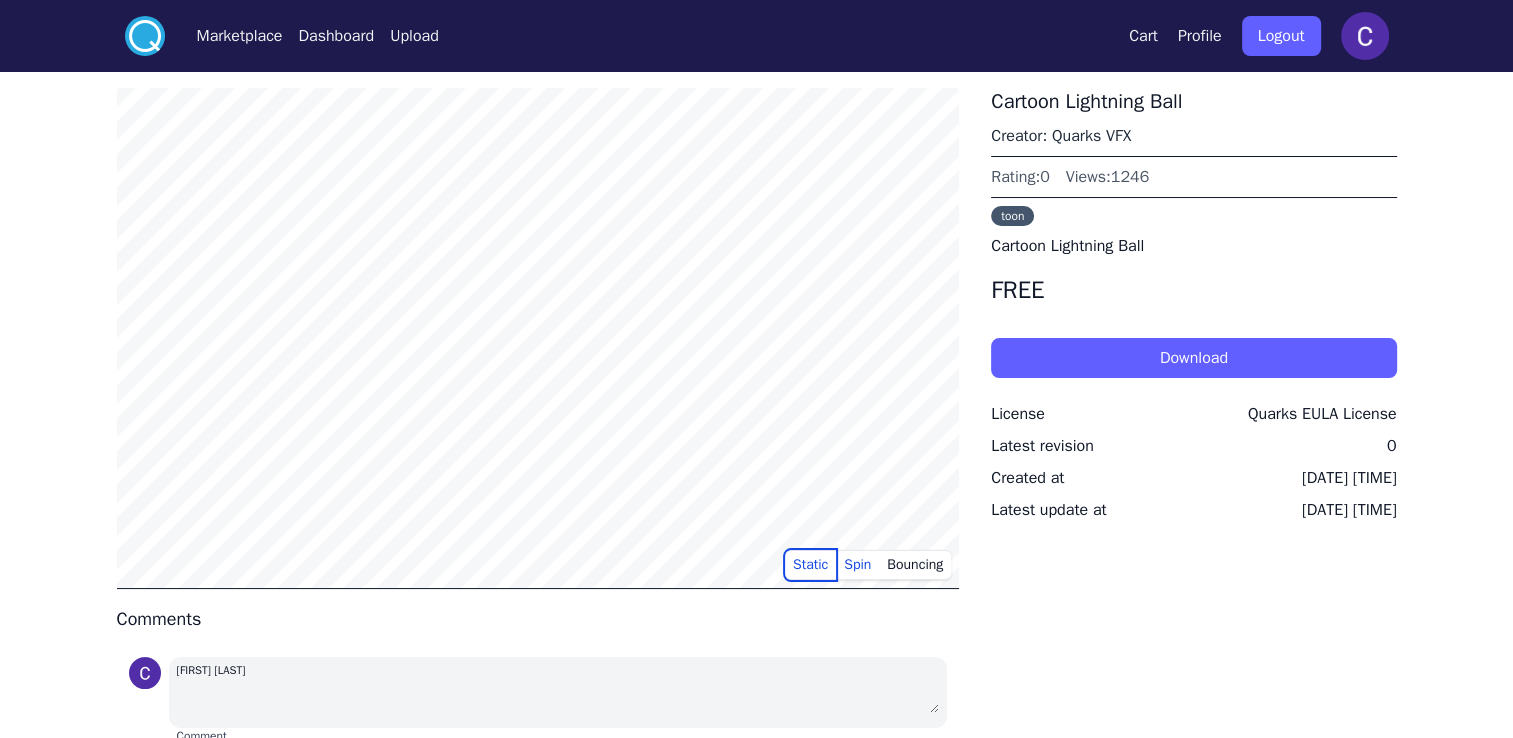 click on "Static" at bounding box center [810, 565] 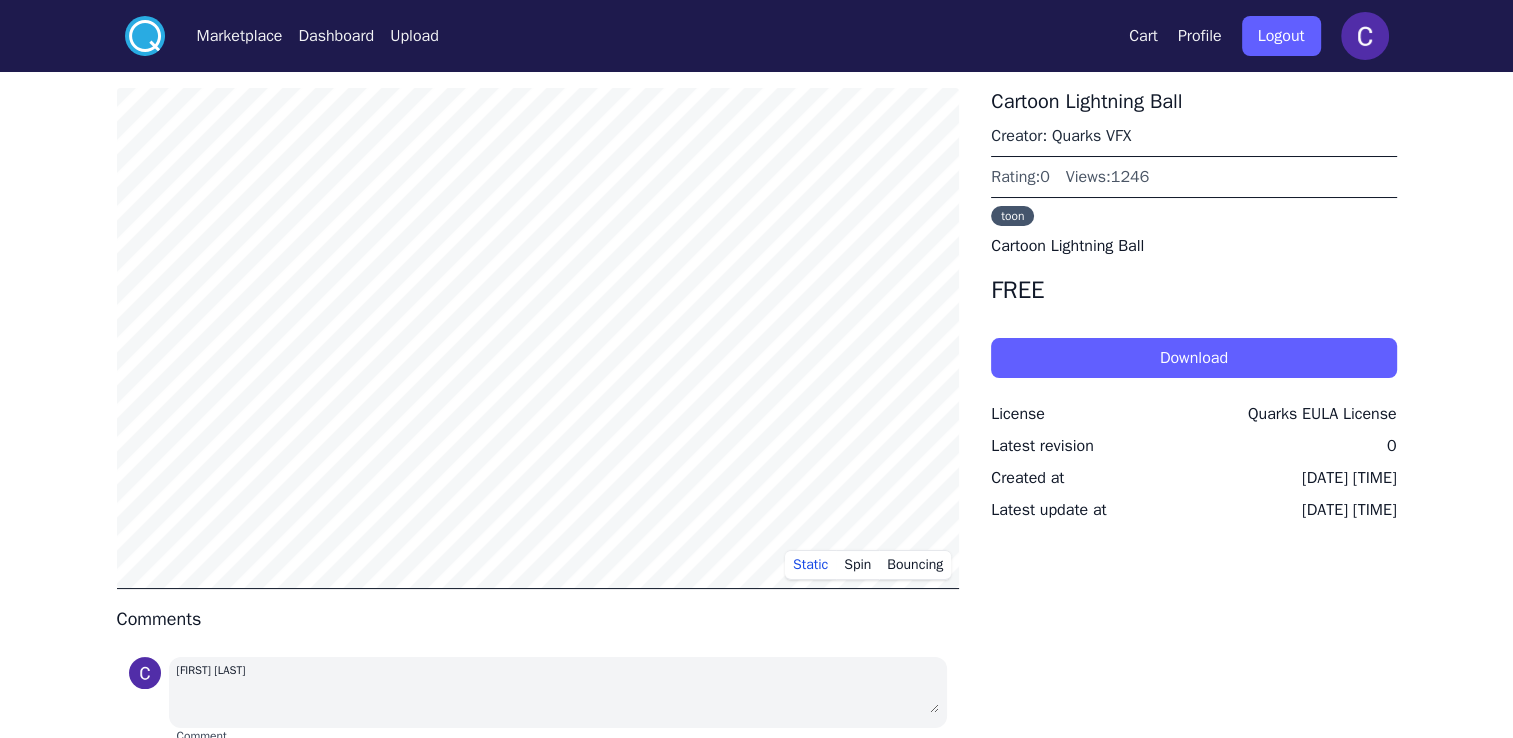 click on "Download" at bounding box center (1193, 358) 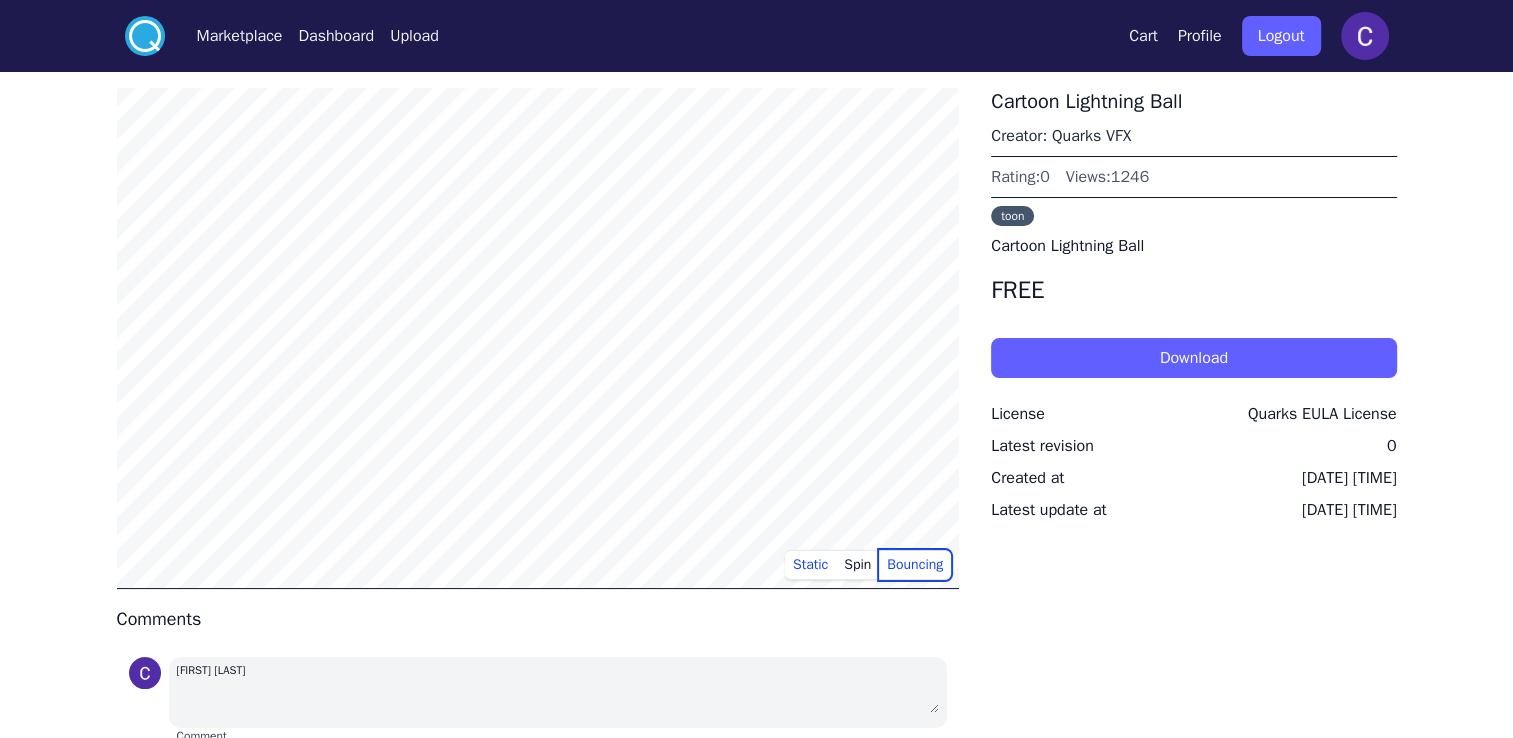 click on "Bouncing" at bounding box center (915, 565) 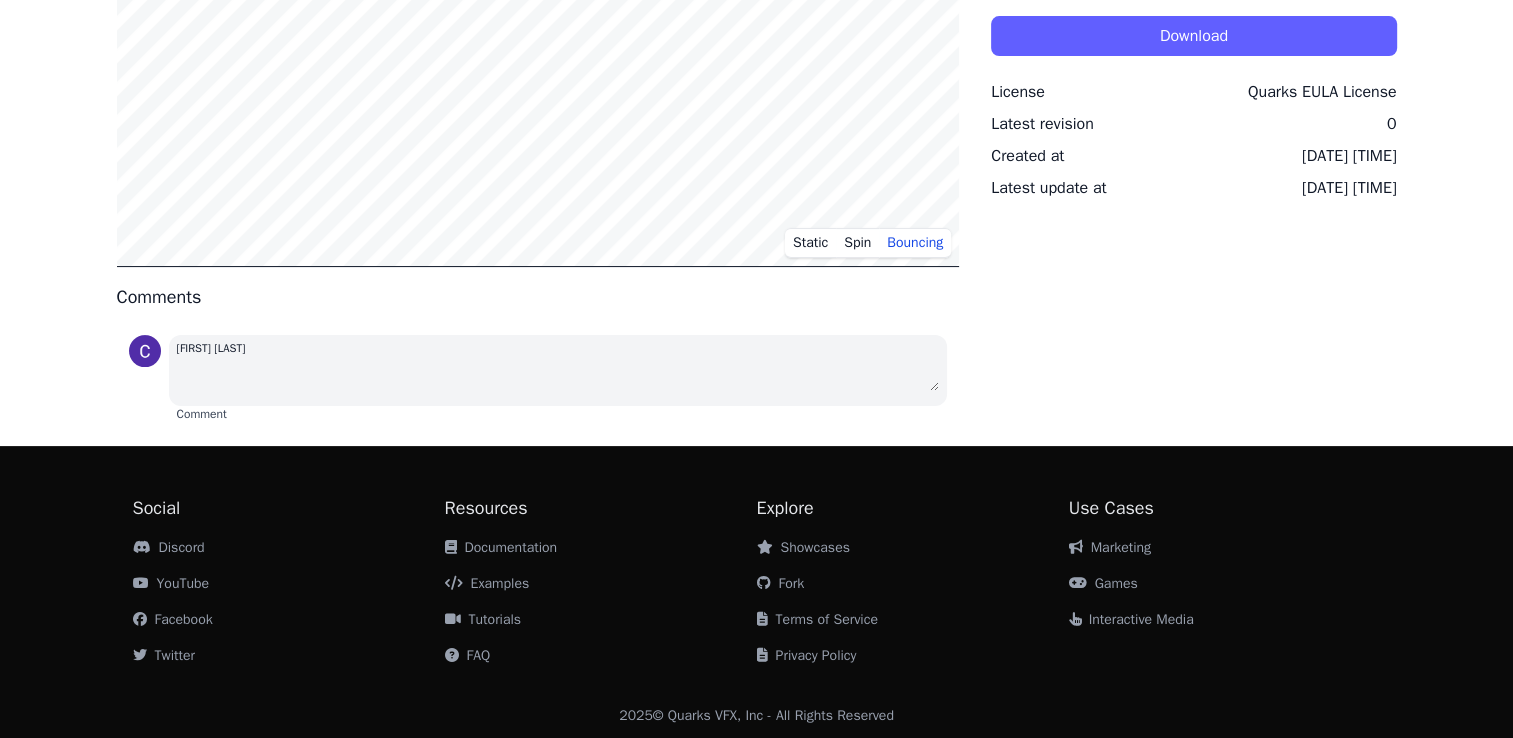 scroll, scrollTop: 0, scrollLeft: 0, axis: both 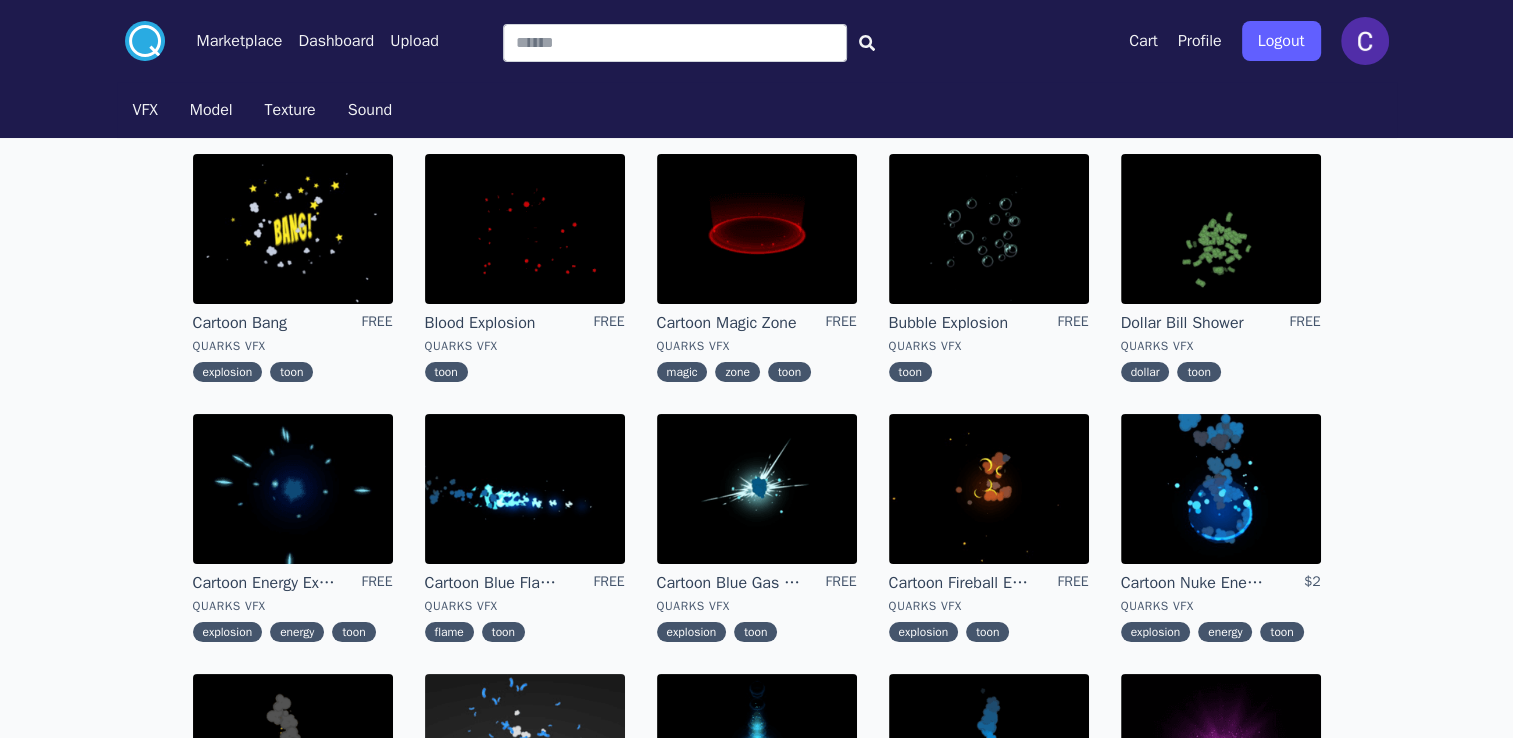 click at bounding box center [293, 489] 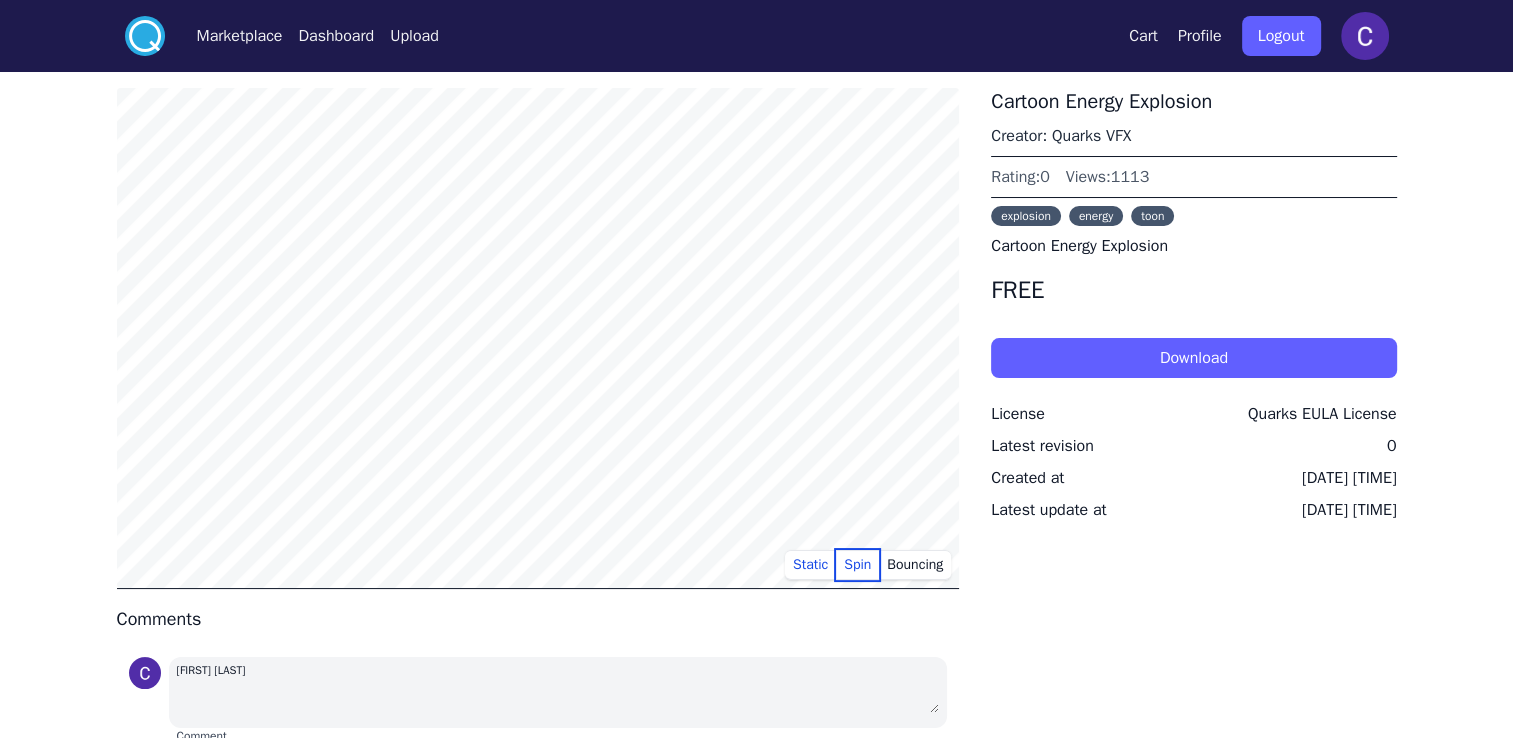 click on "Spin" at bounding box center [857, 565] 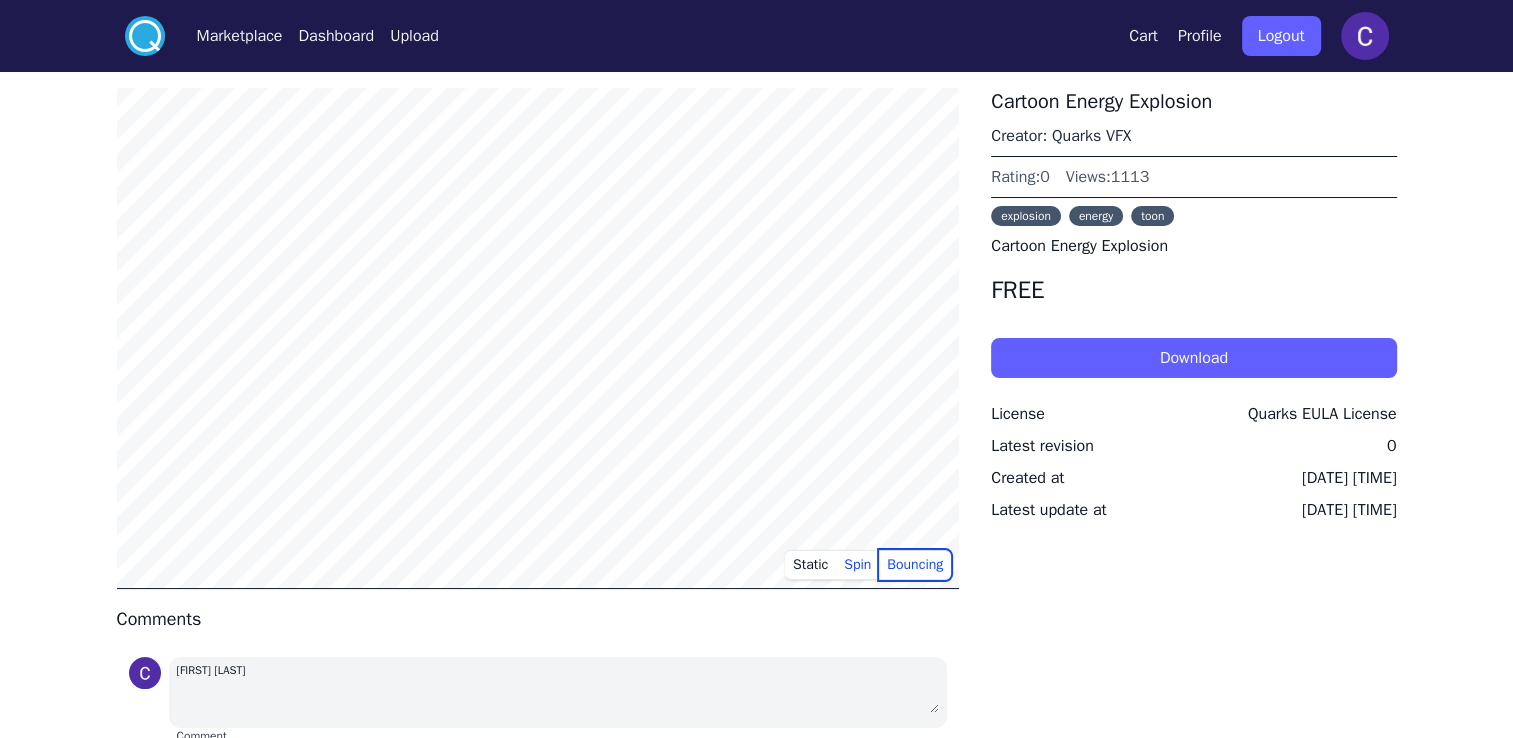 click on "Bouncing" at bounding box center [915, 565] 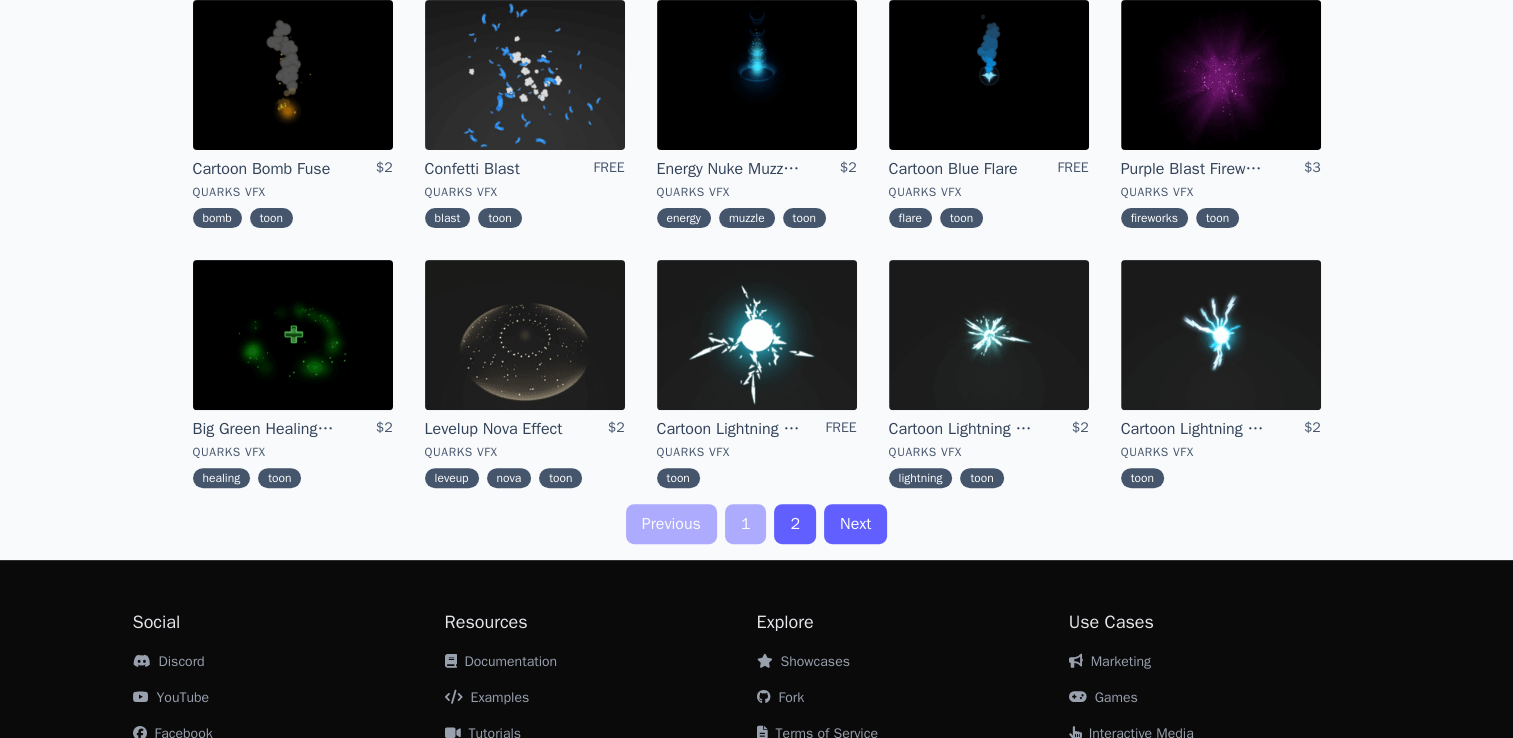 scroll, scrollTop: 791, scrollLeft: 0, axis: vertical 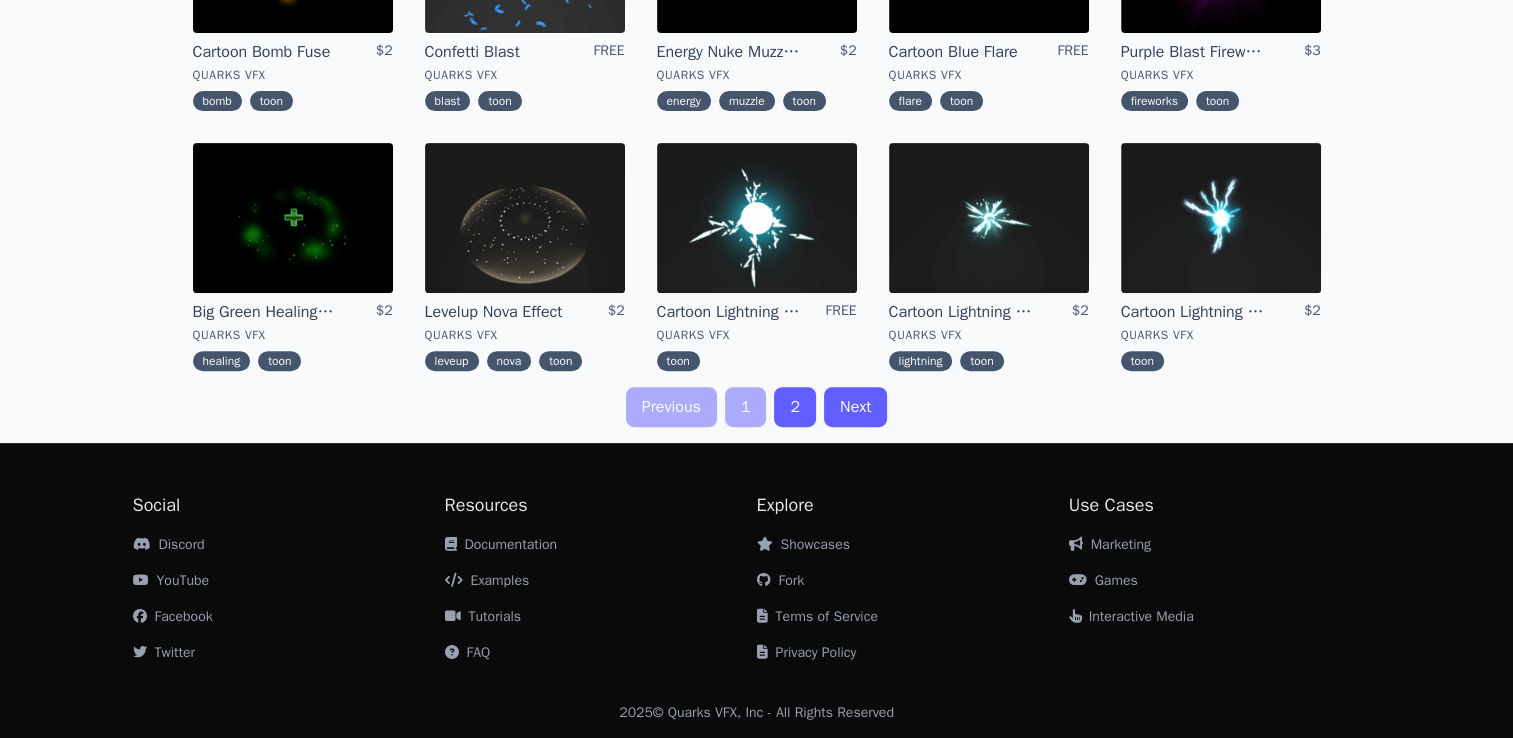 click on "2" at bounding box center [795, 407] 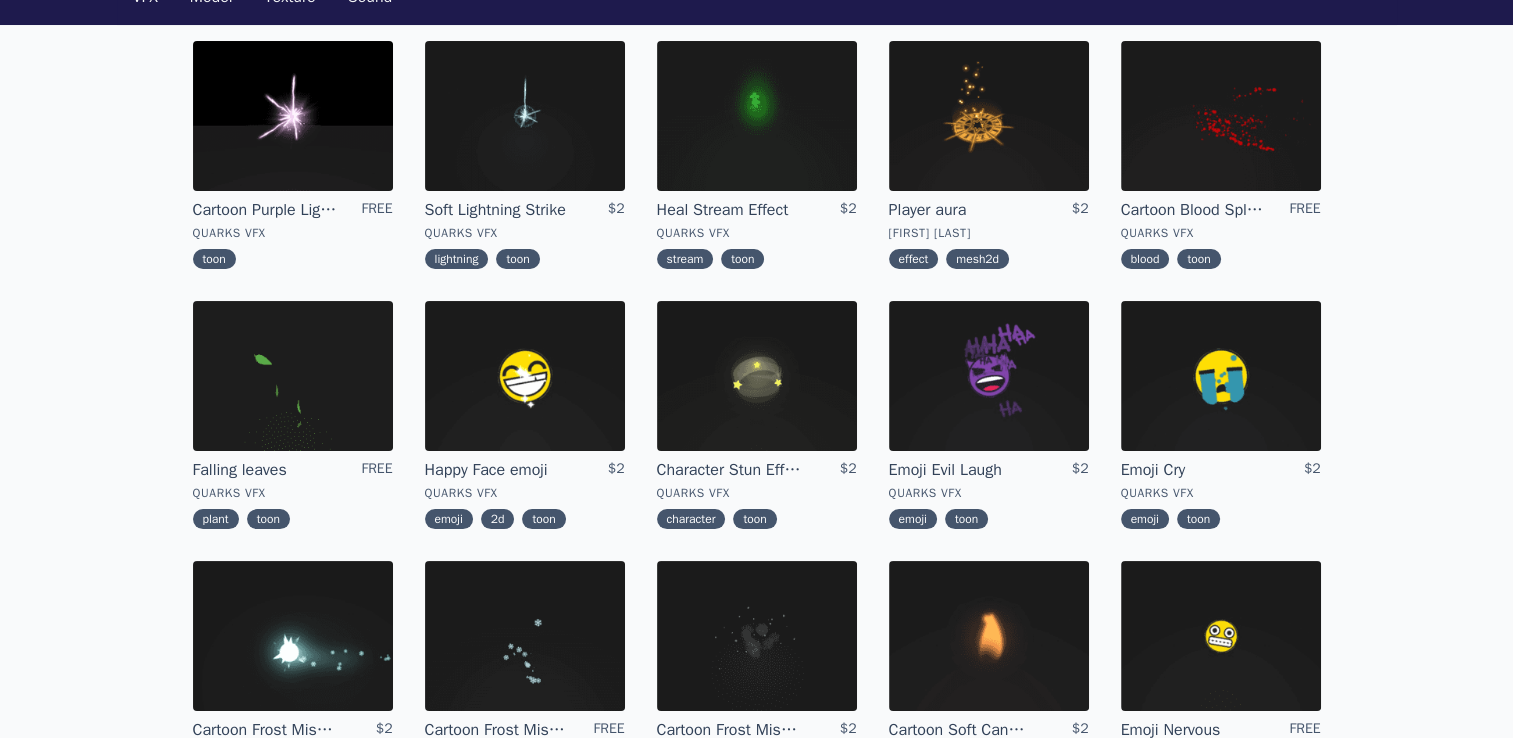 scroll, scrollTop: 91, scrollLeft: 0, axis: vertical 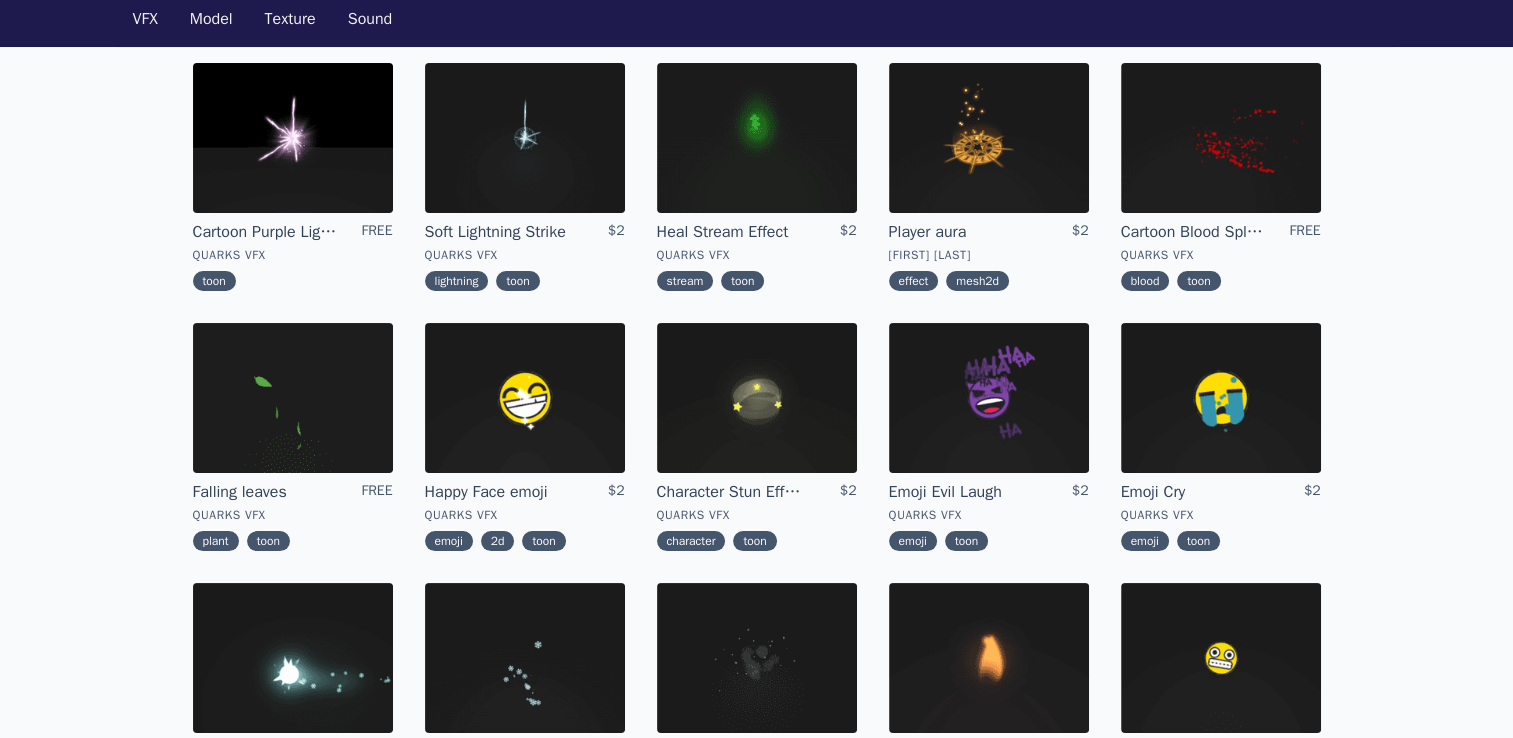 click at bounding box center (293, 138) 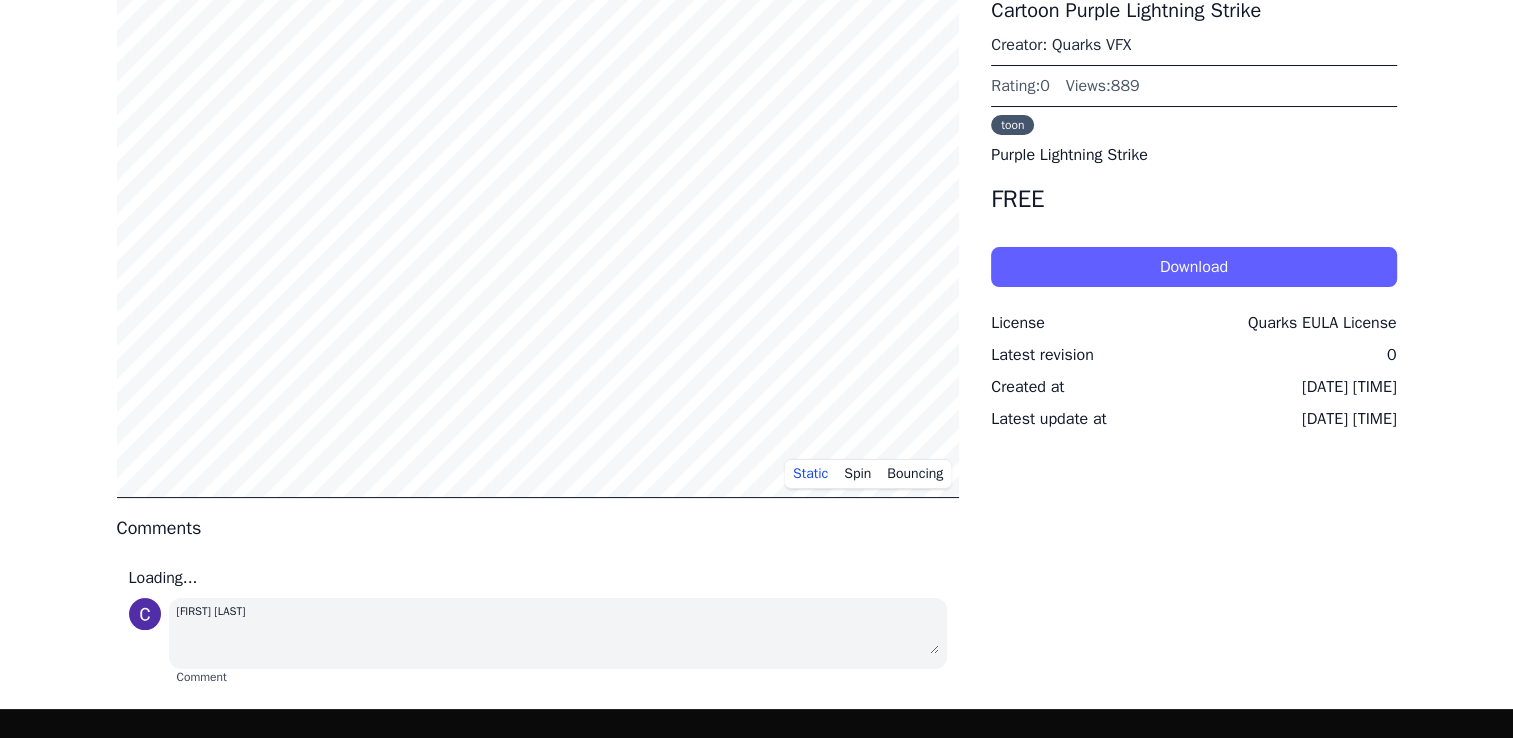 scroll, scrollTop: 0, scrollLeft: 0, axis: both 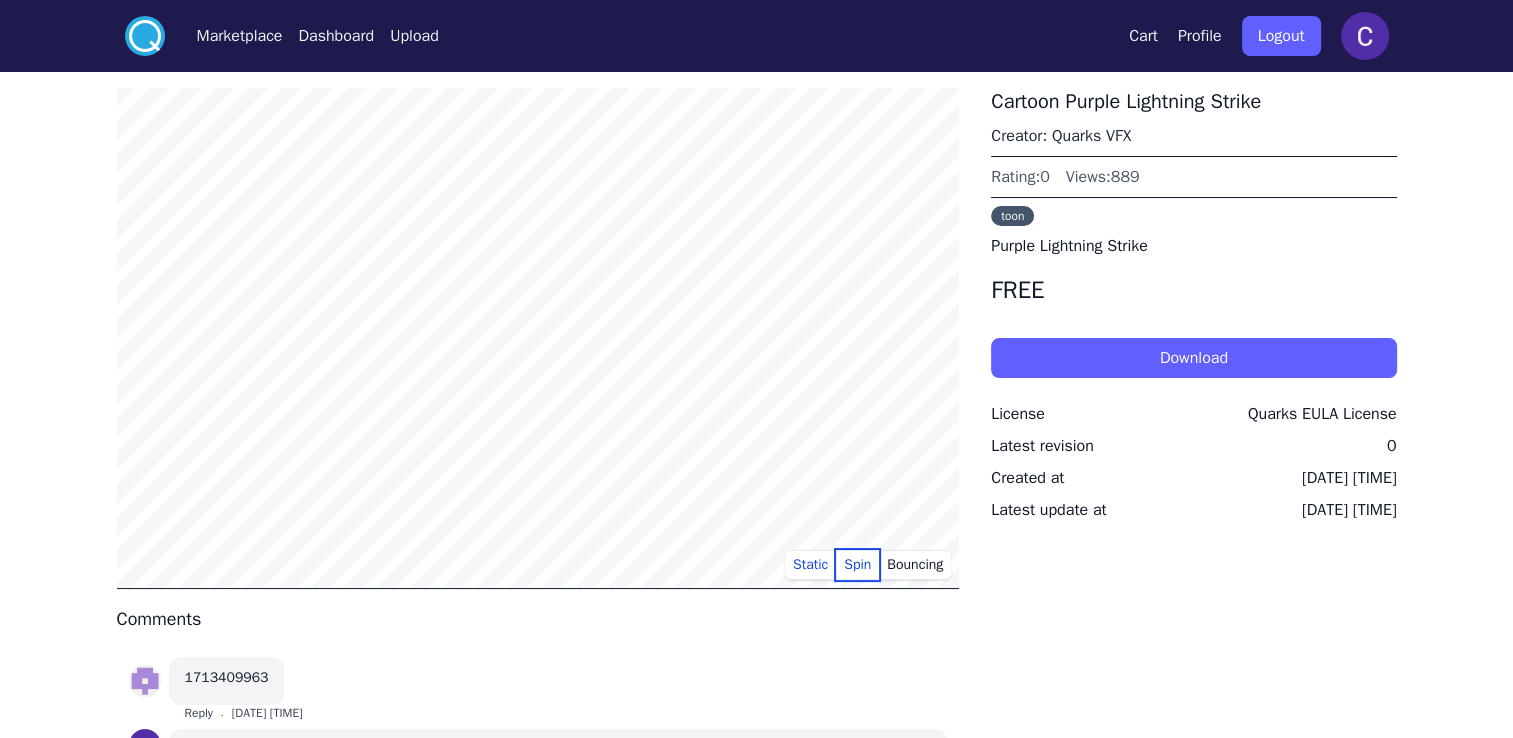 click on "Spin" at bounding box center (857, 565) 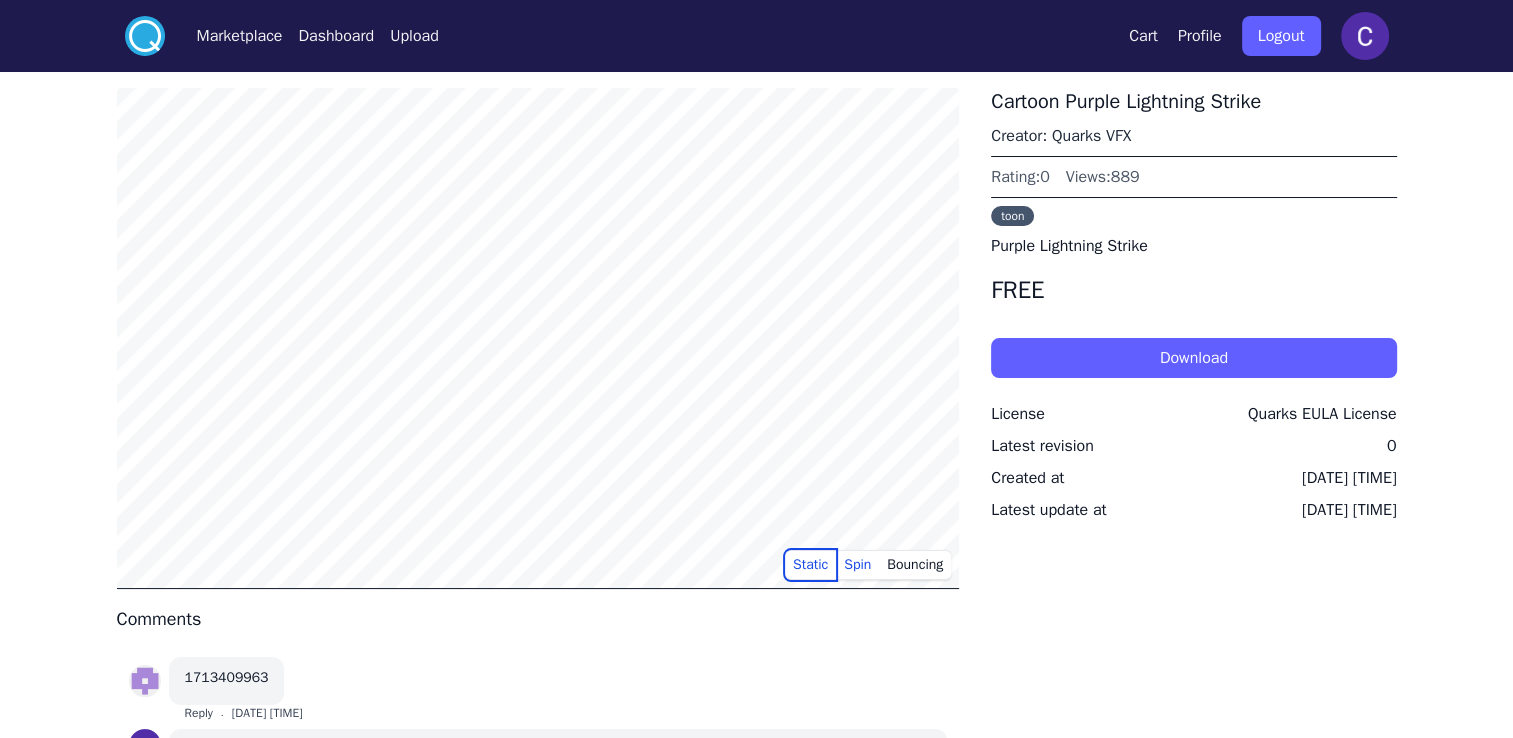 click on "Static" at bounding box center [810, 565] 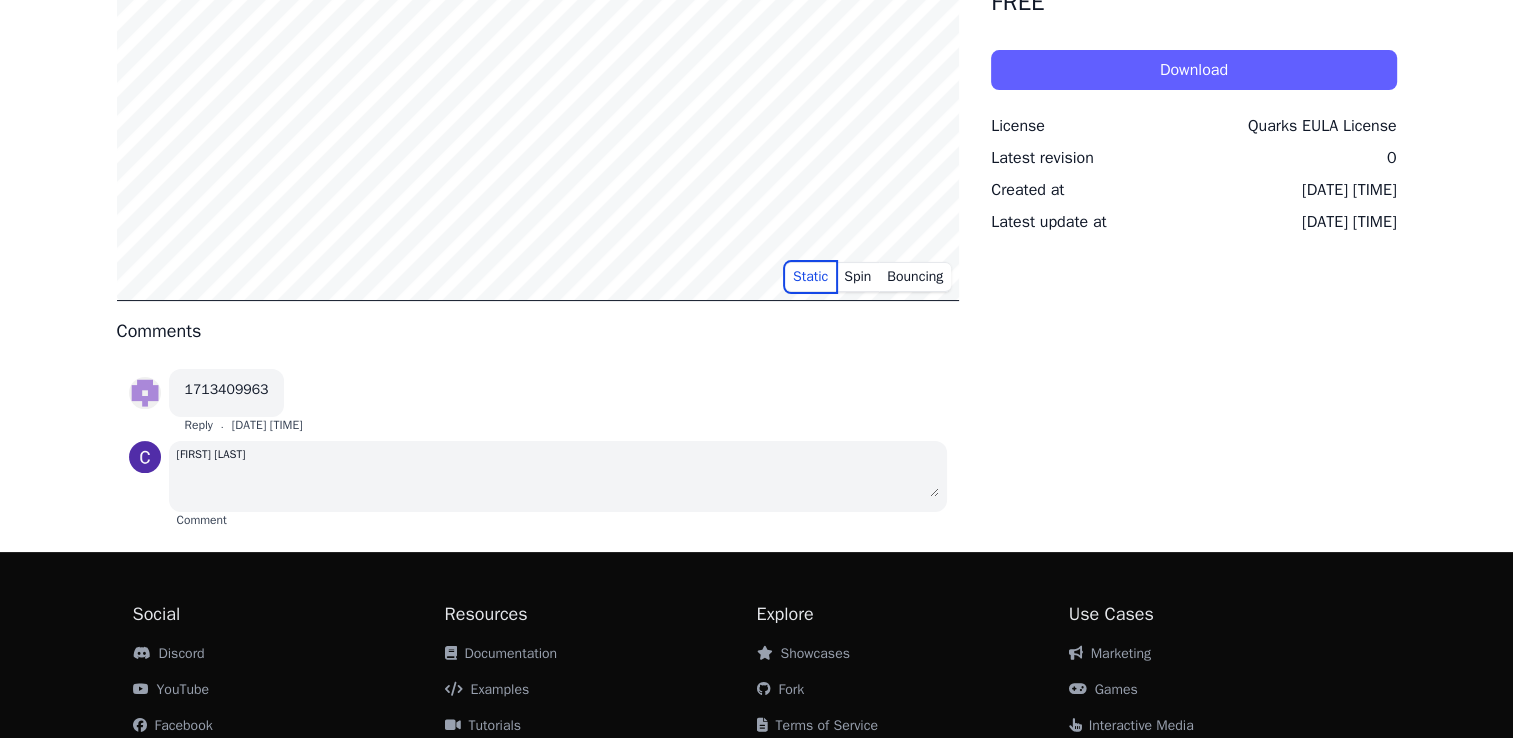 scroll, scrollTop: 300, scrollLeft: 0, axis: vertical 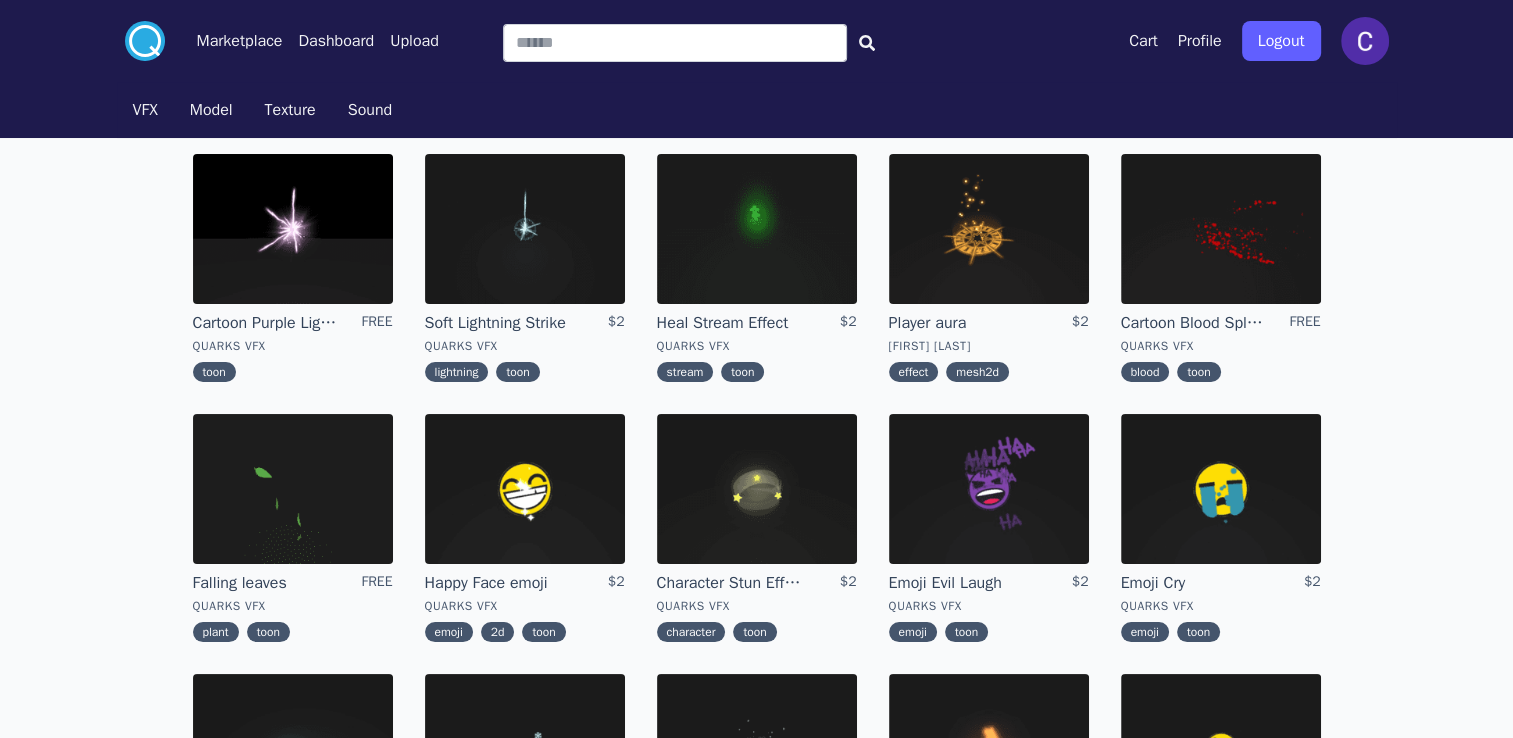 click at bounding box center [757, 229] 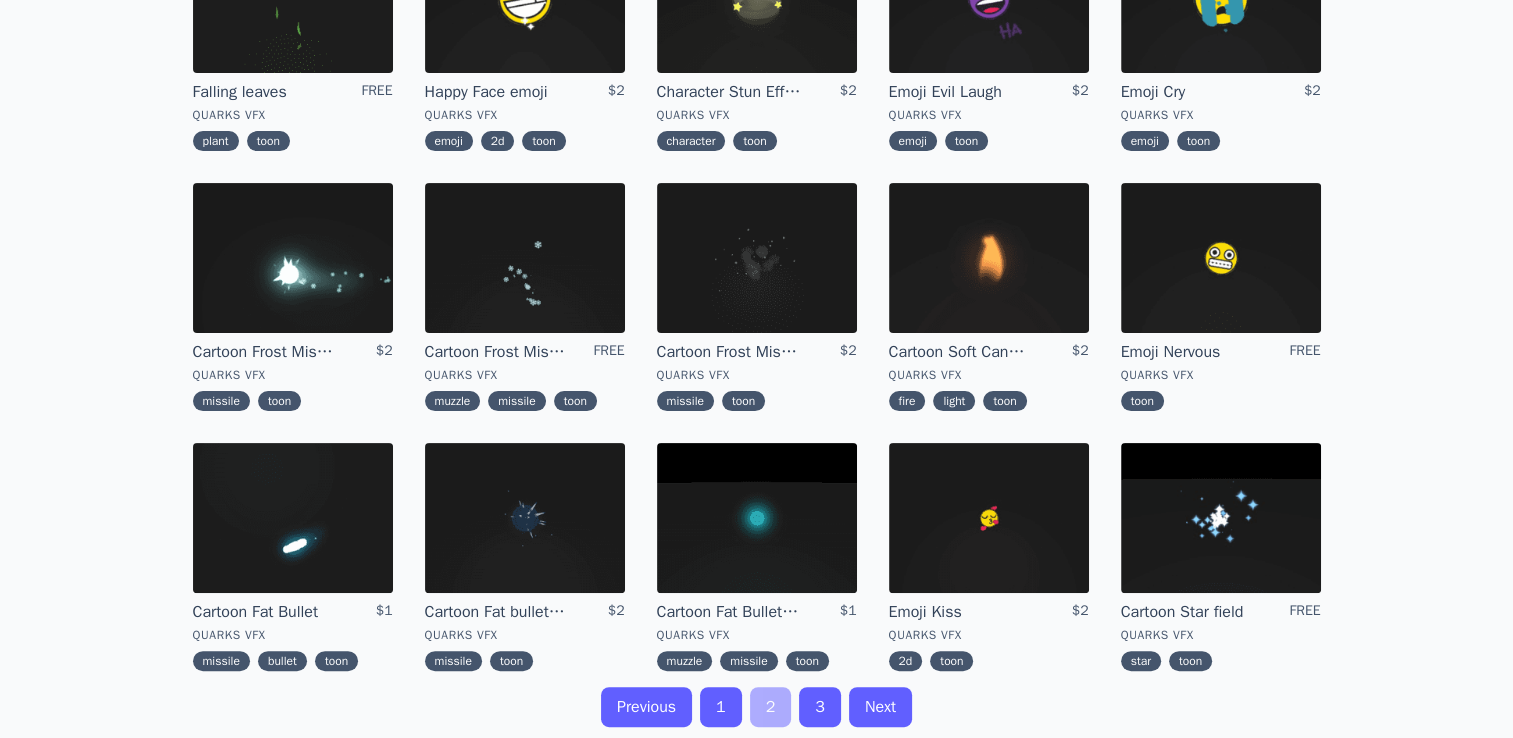 scroll, scrollTop: 500, scrollLeft: 0, axis: vertical 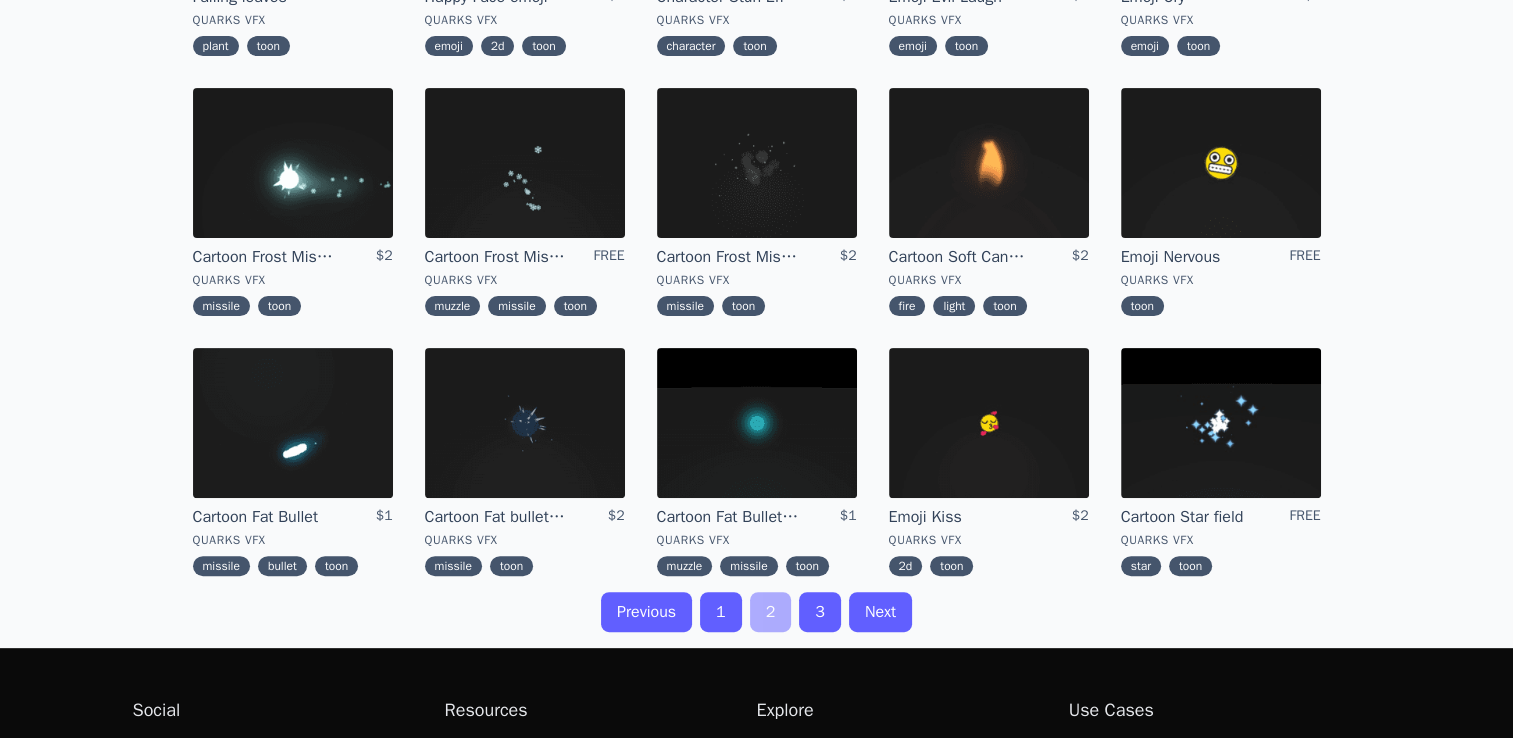 click on ".cls-1{fill:#fff;}.cls-2{fill:#29abe2;} Marketplace Dashboard Upload Cart Profile Logout VFX Model Texture Sound Cartoon Purple Lightning Strike FREE Quarks VFX toon Soft Lightning Strike $2 Quarks VFX lightning toon Heal Stream Effect $2 Quarks VFX stream toon Player aura $2 [FIRST] [LAST] effect mesh2d Cartoon Blood Splash FREE Quarks VFX blood toon Falling leaves FREE Quarks VFX plant toon Happy Face emoji $2 Quarks VFX emoji 2d toon Character Stun Effect $2 Quarks VFX character toon Emoji Evil Laugh $2 Quarks VFX emoji toon Emoji Cry $2 Quarks VFX emoji toon Cartoon Frost Missile $2 Quarks VFX missile toon Cartoon Frost Missile Muzzle Flash FREE Quarks VFX muzzle missile toon Cartoon Frost Missile Explosion $2 Quarks VFX missile toon Cartoon Soft CandleLight $2 Quarks VFX fire light toon Emoji Nervous FREE Quarks VFX toon Cartoon Fat Bullet $1 Quarks VFX missile bullet toon Cartoon Fat bullet explosion $2 Quarks VFX missile toon Cartoon Fat Bullet Muzzle Flash $1 Quarks VFX muzzle missile toon $2 2d 1 2" at bounding box center [756, 179] 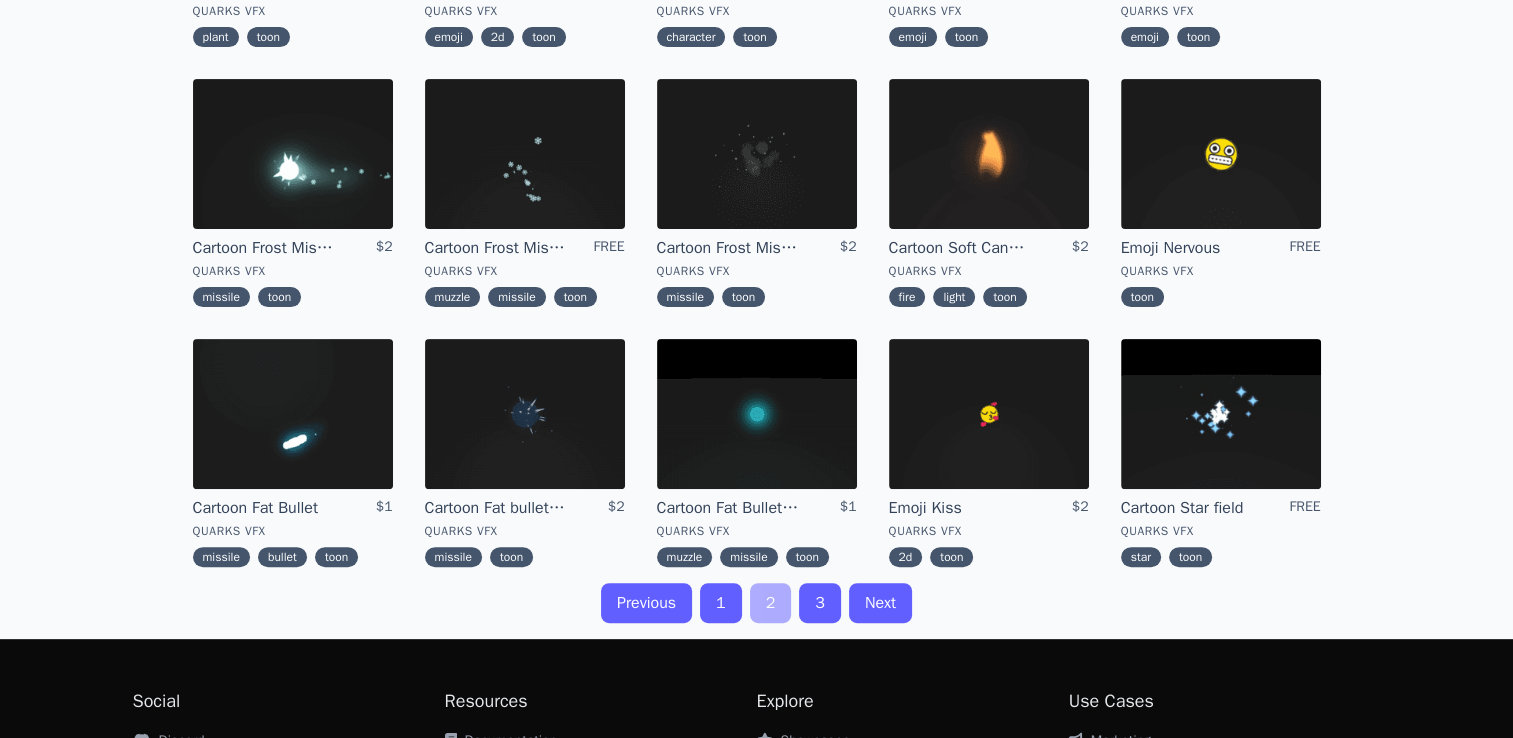 scroll, scrollTop: 600, scrollLeft: 0, axis: vertical 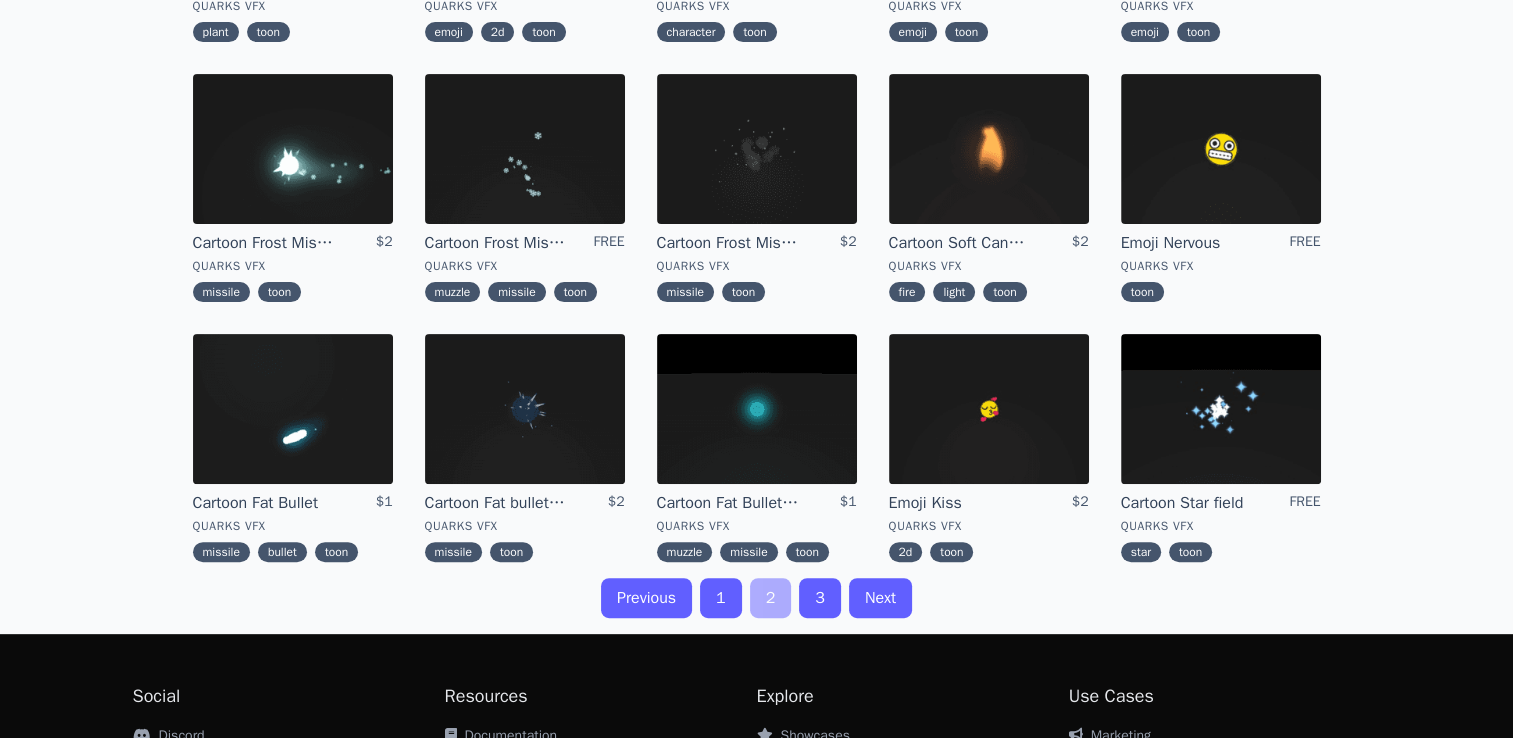 click on "3" at bounding box center [820, 598] 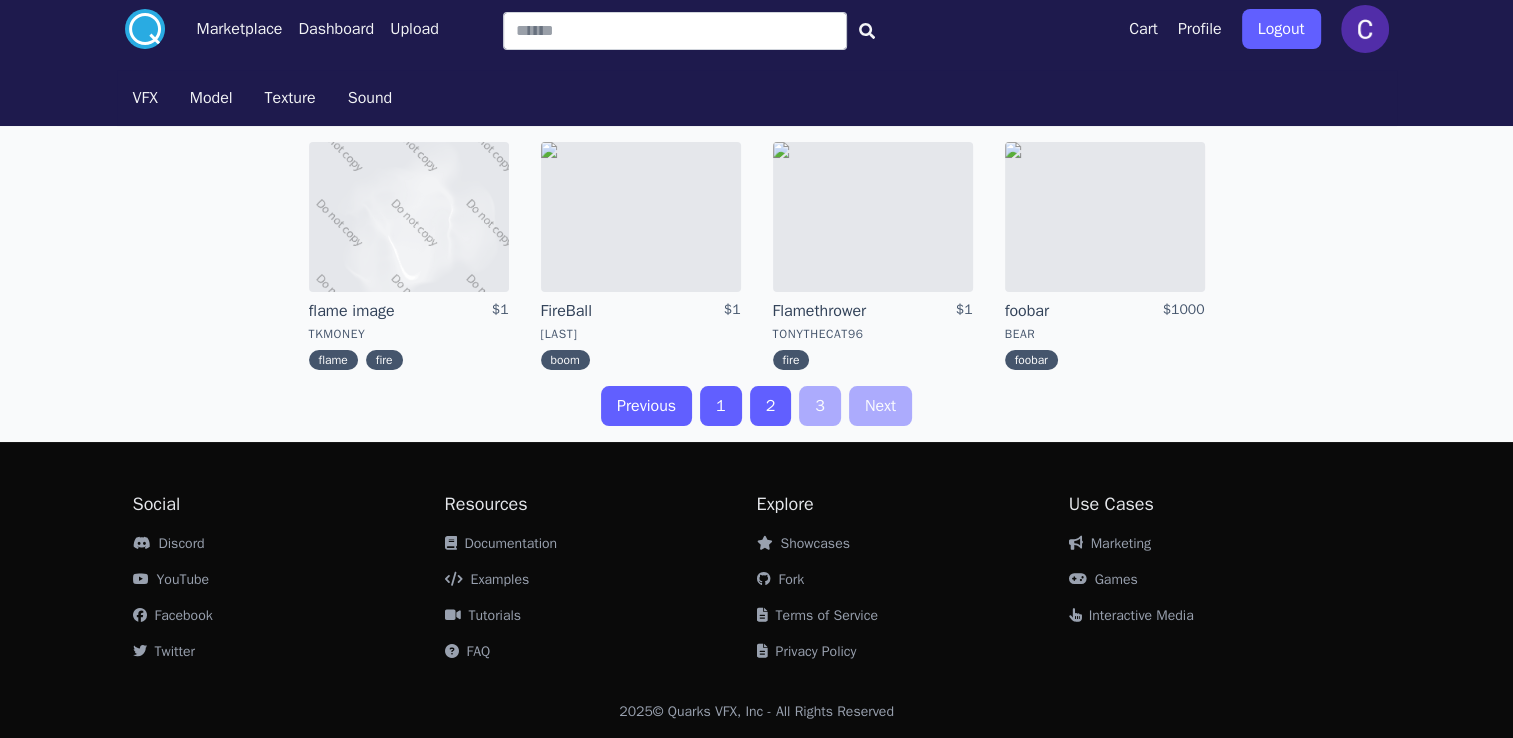 scroll, scrollTop: 0, scrollLeft: 0, axis: both 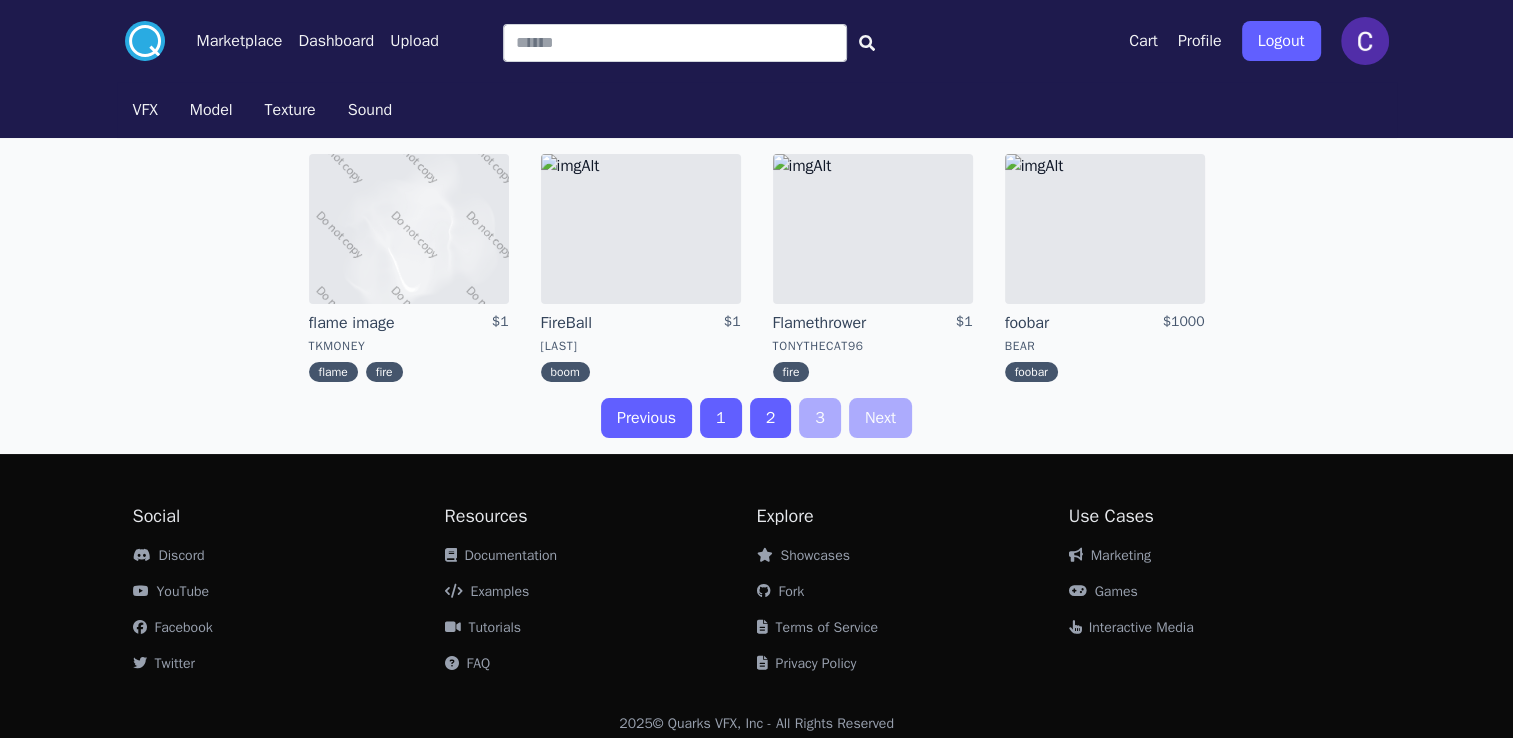 click on "Marketplace" at bounding box center (240, 41) 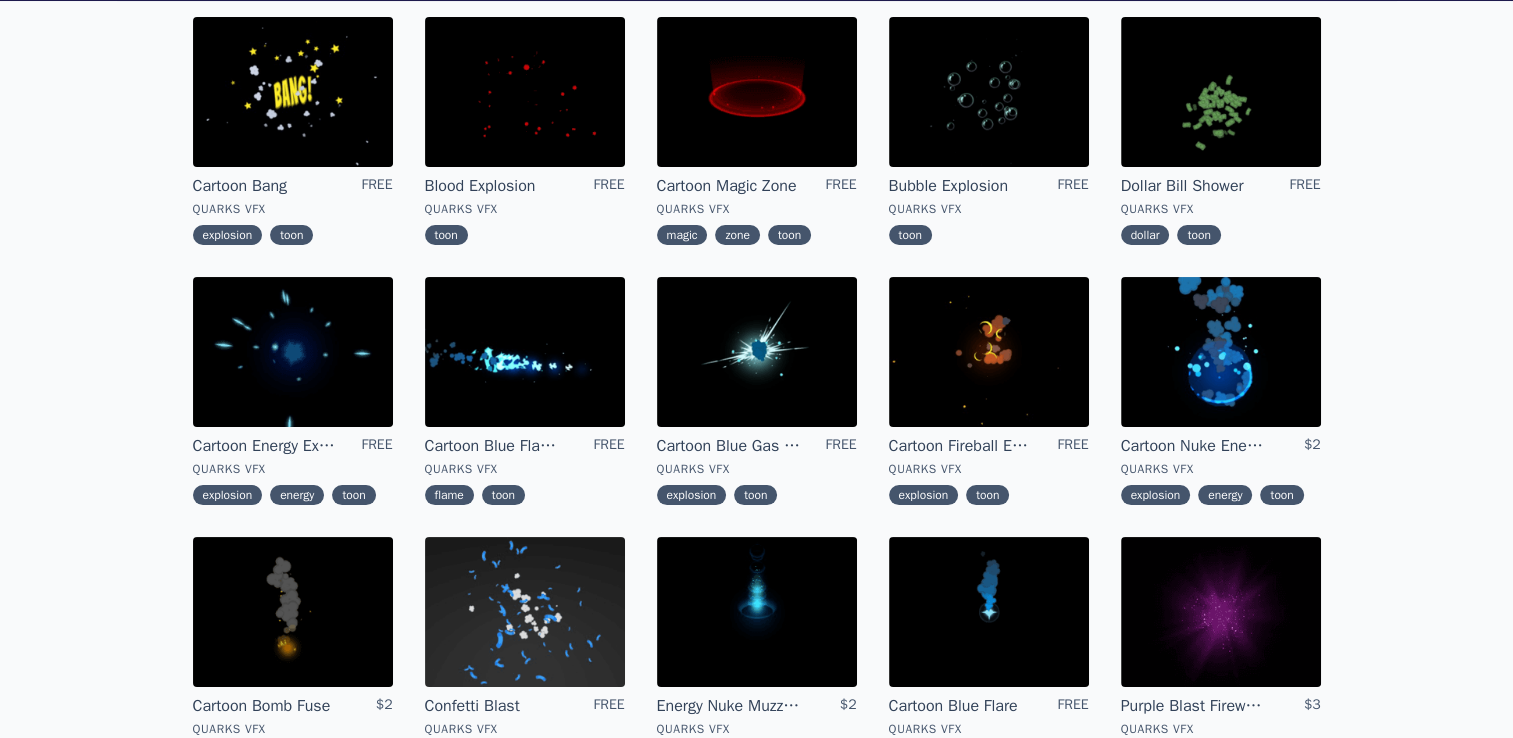 scroll, scrollTop: 0, scrollLeft: 0, axis: both 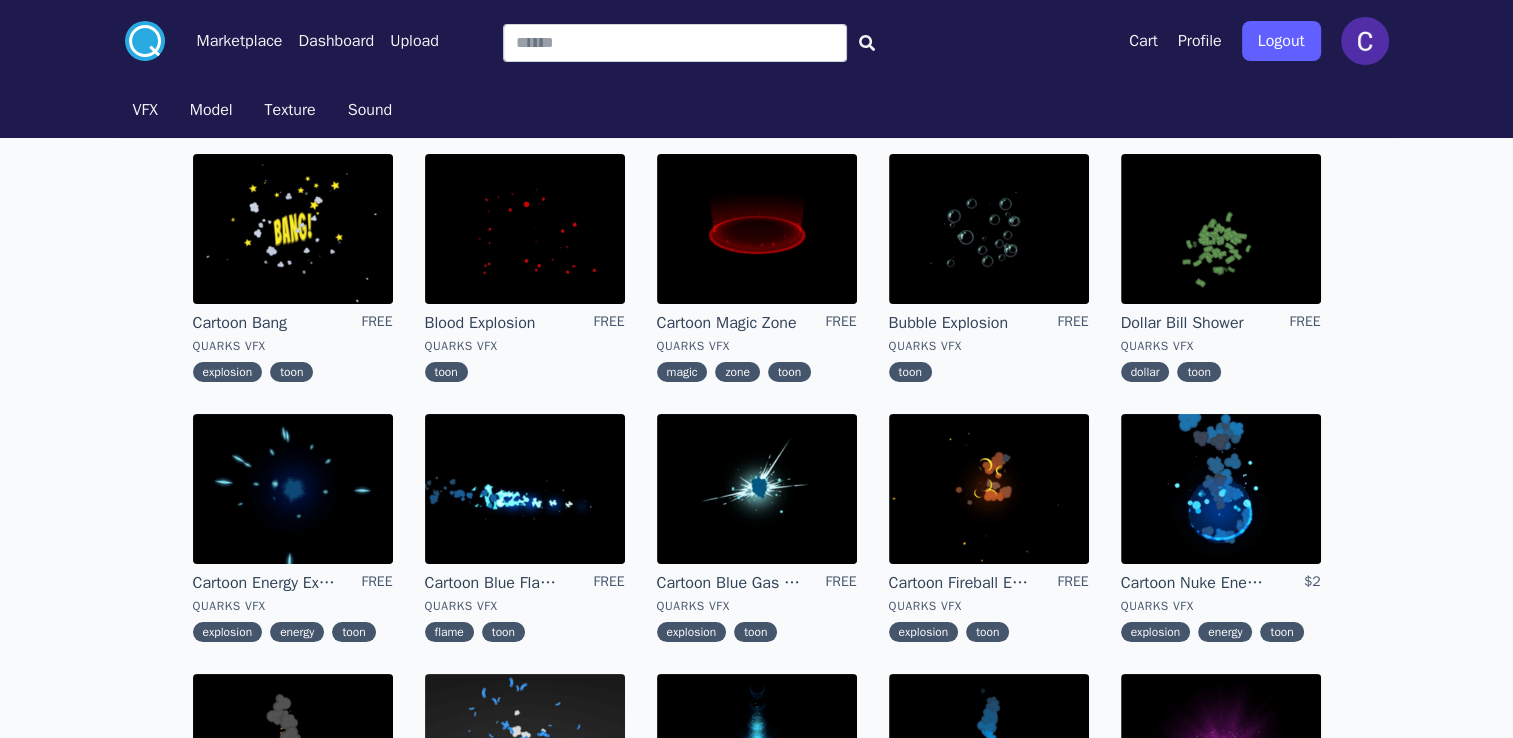click on "Model" at bounding box center (211, 110) 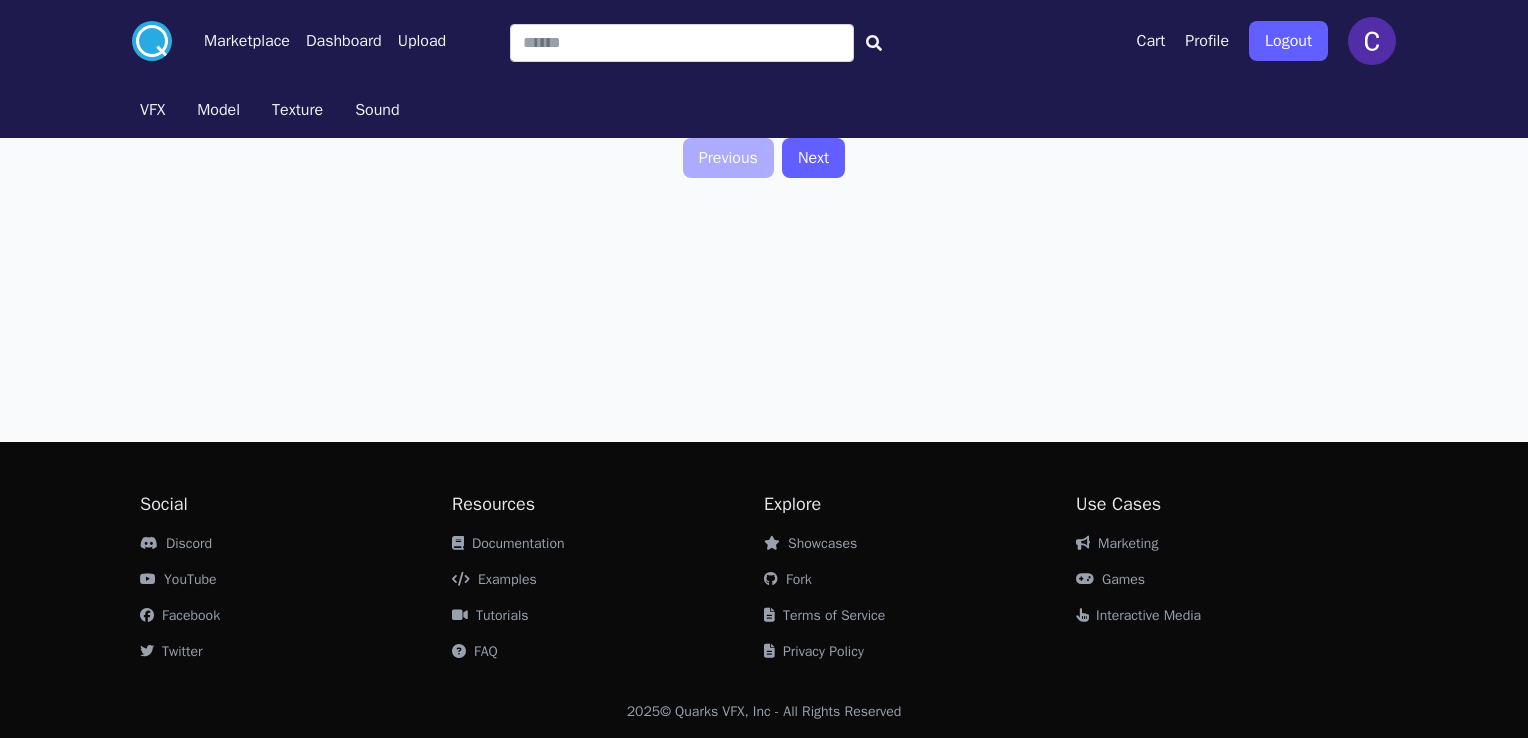 click on "Next" at bounding box center [813, 158] 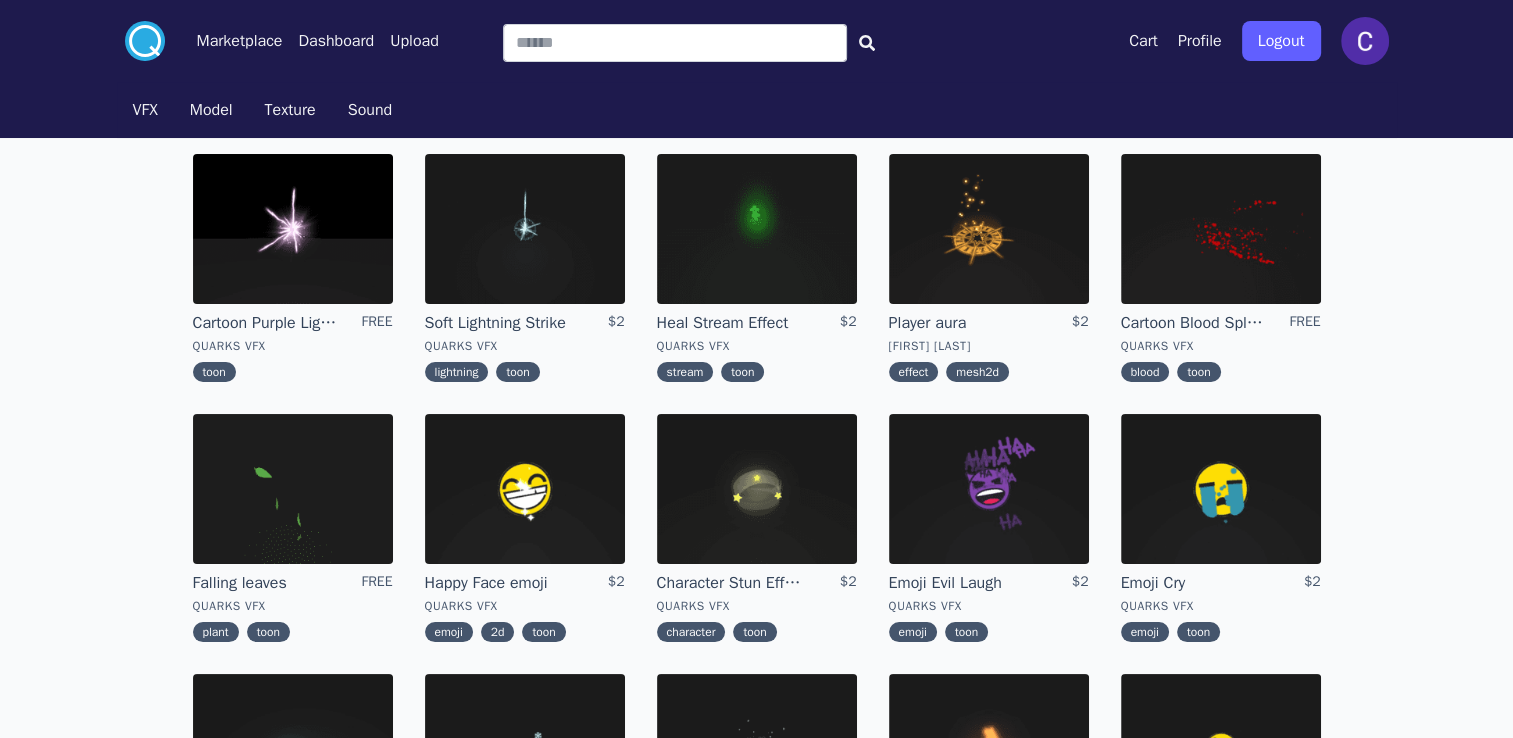 click at bounding box center (293, 229) 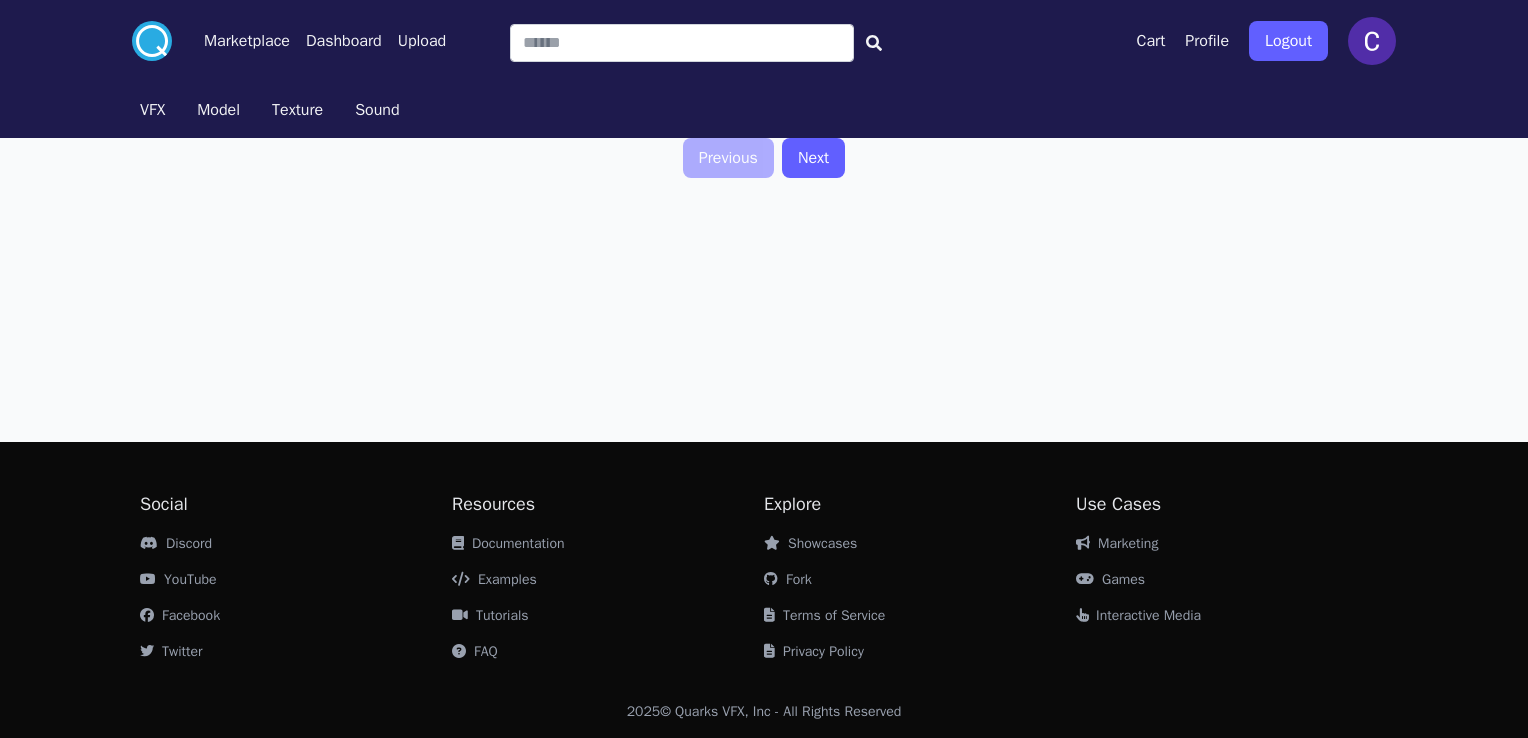 click on "Texture" at bounding box center (297, 110) 